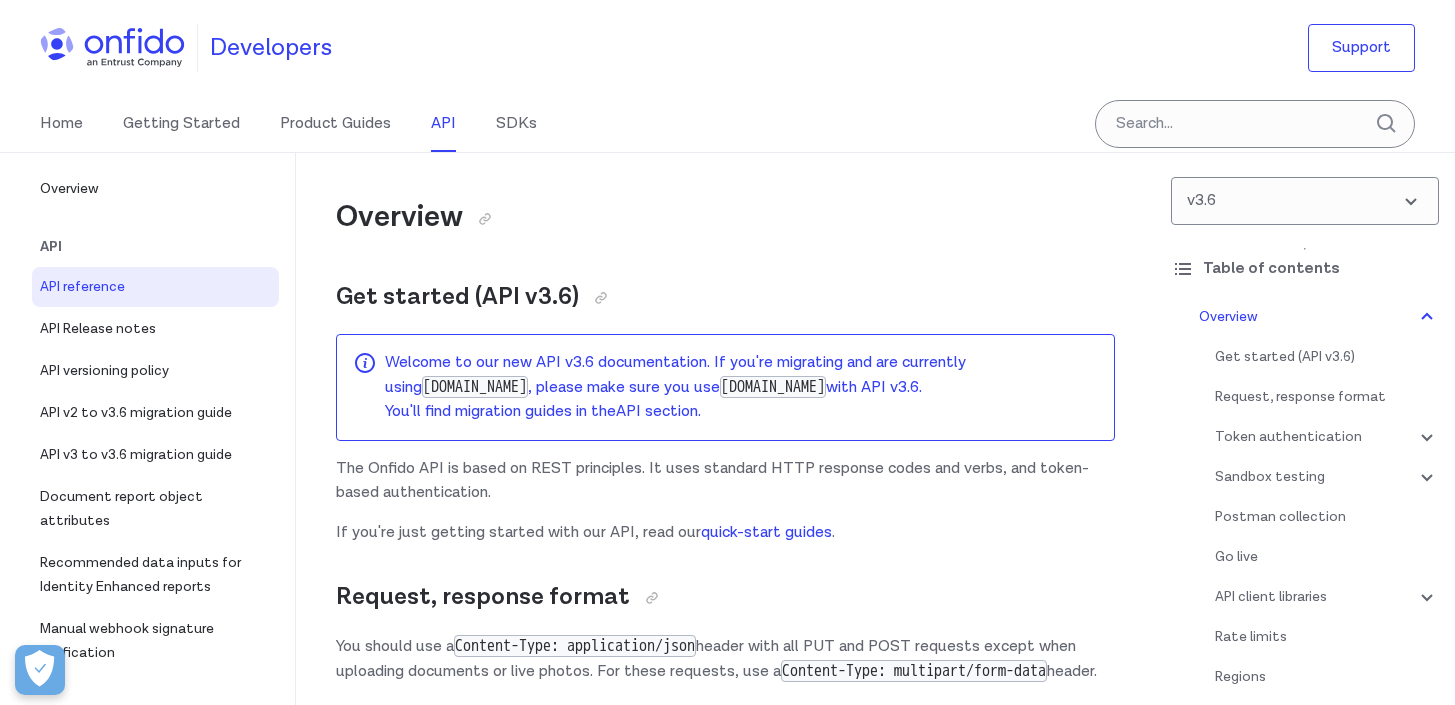scroll, scrollTop: 331, scrollLeft: 0, axis: vertical 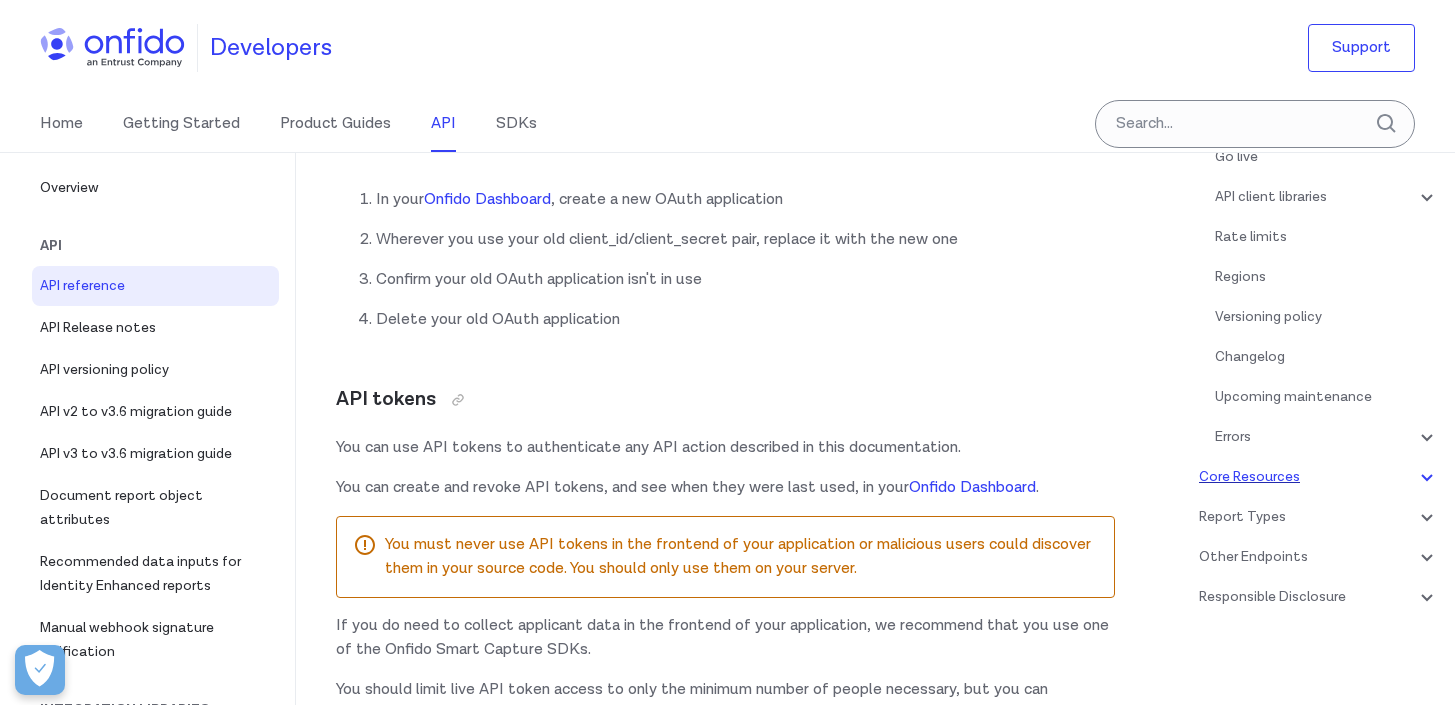 click 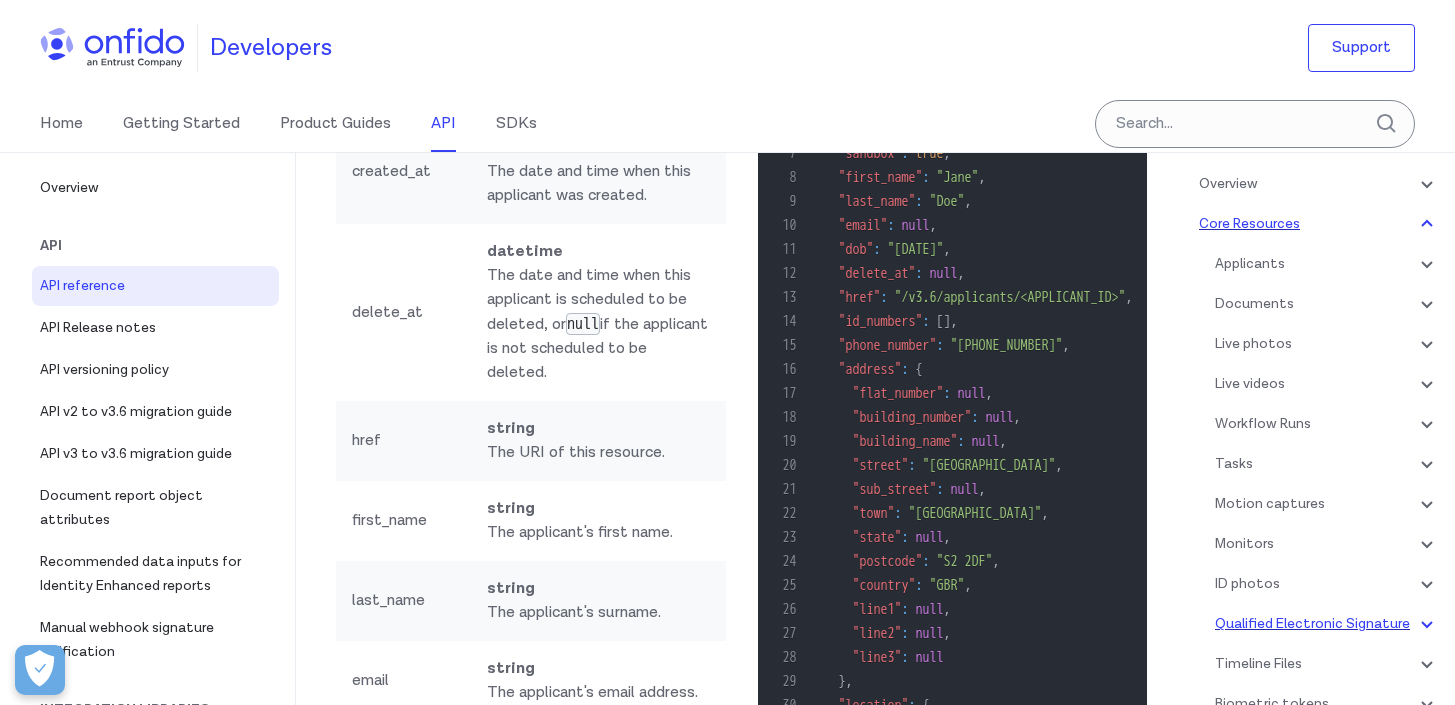 scroll, scrollTop: 115, scrollLeft: 0, axis: vertical 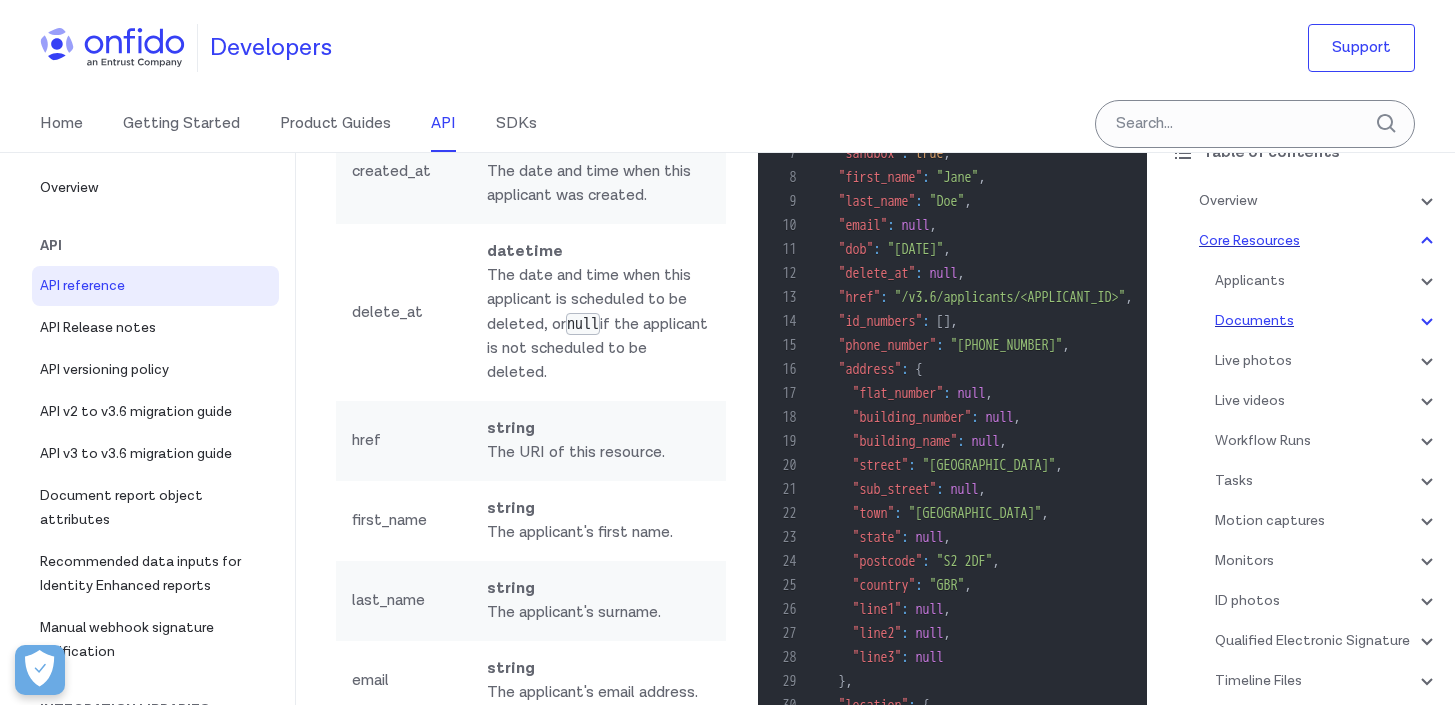 click 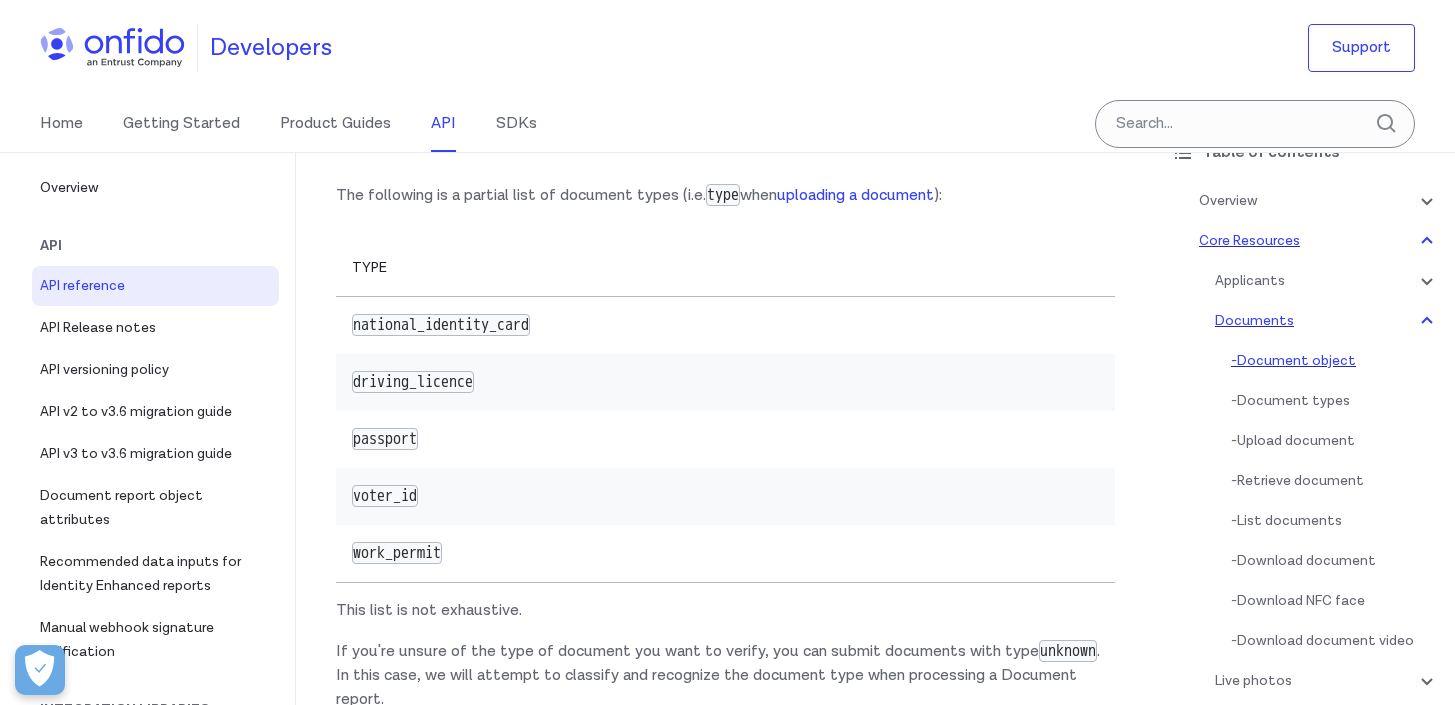 click on "-  Document object" at bounding box center (1335, 361) 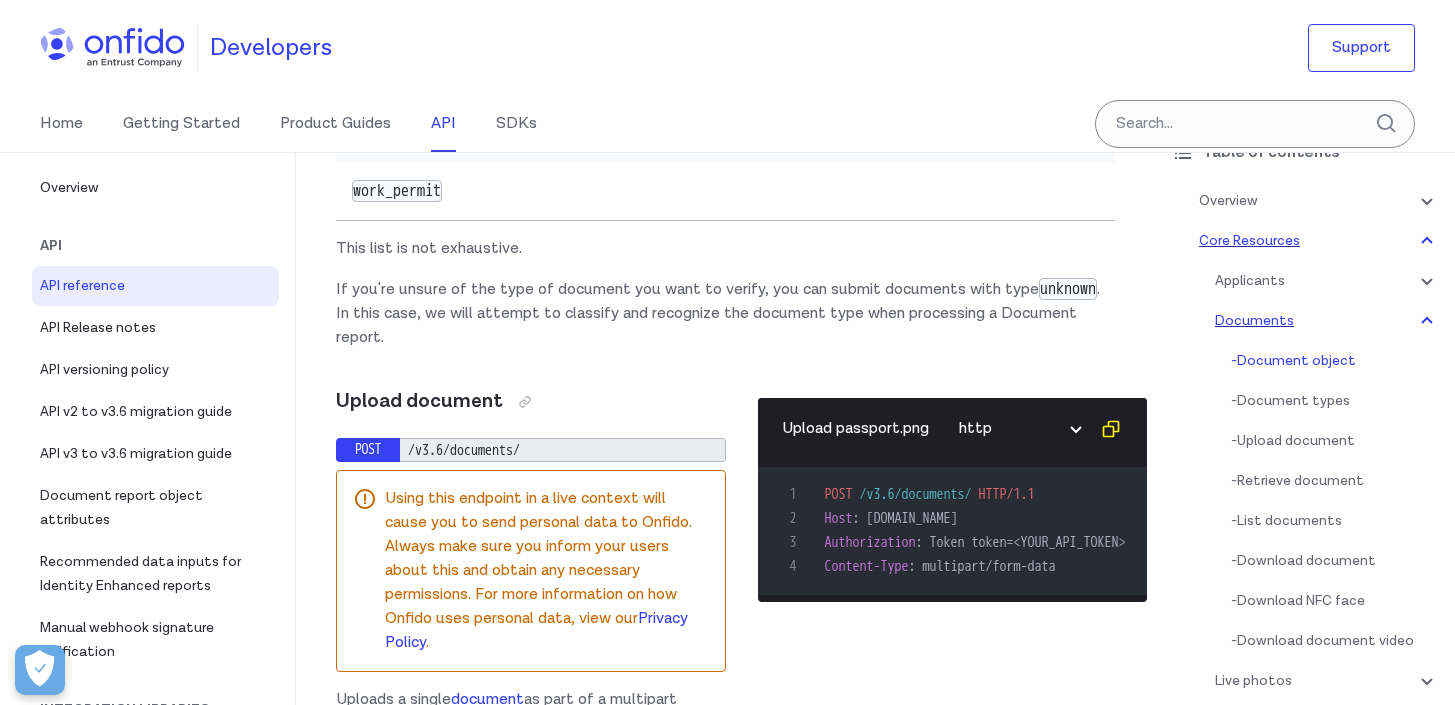 scroll, scrollTop: 37148, scrollLeft: 0, axis: vertical 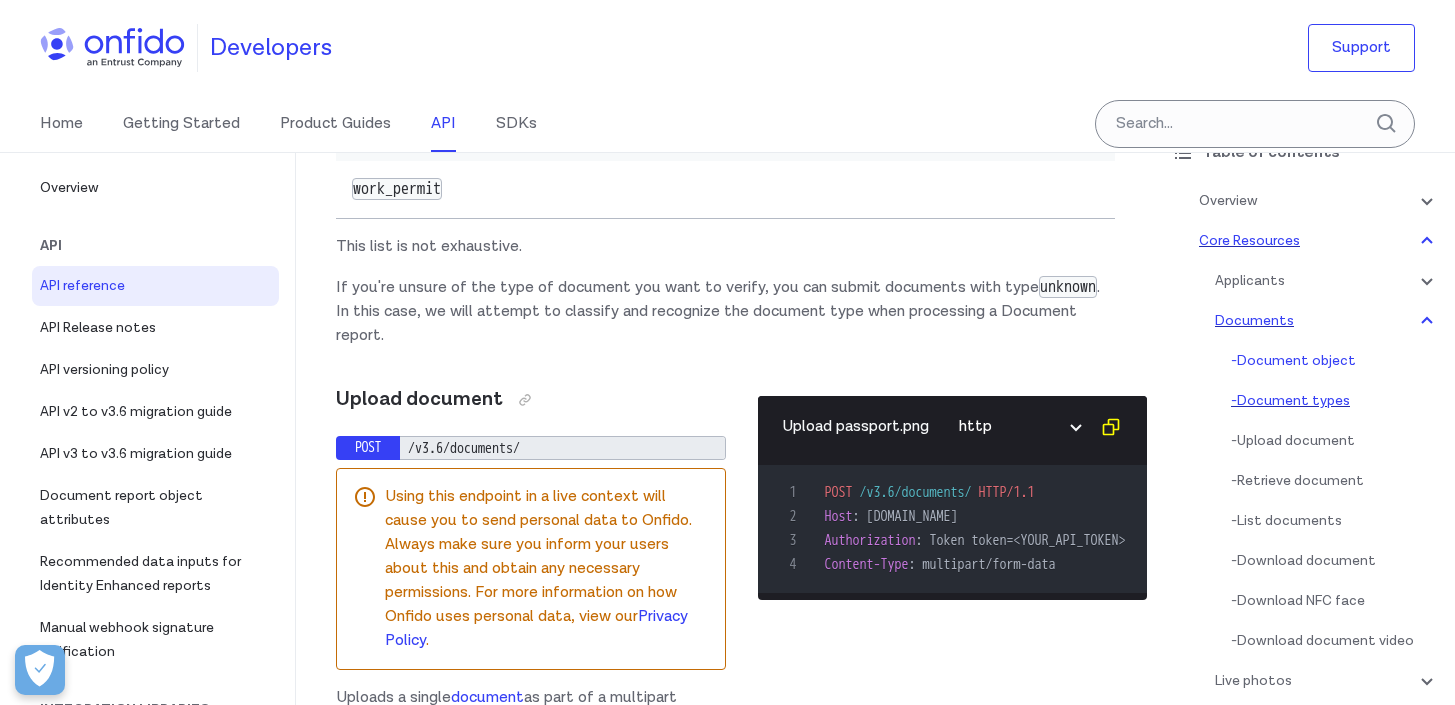 click on "-  Document types" at bounding box center [1335, 401] 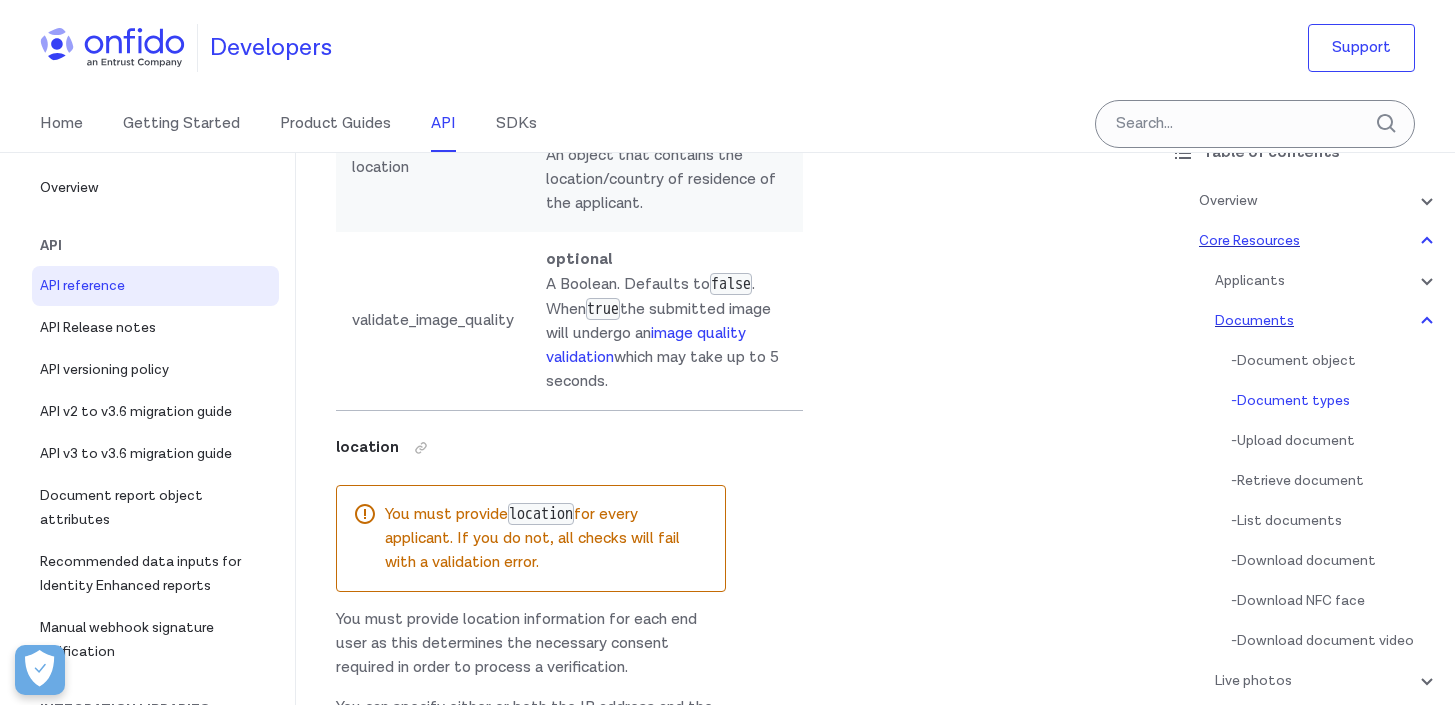 scroll, scrollTop: 38699, scrollLeft: 0, axis: vertical 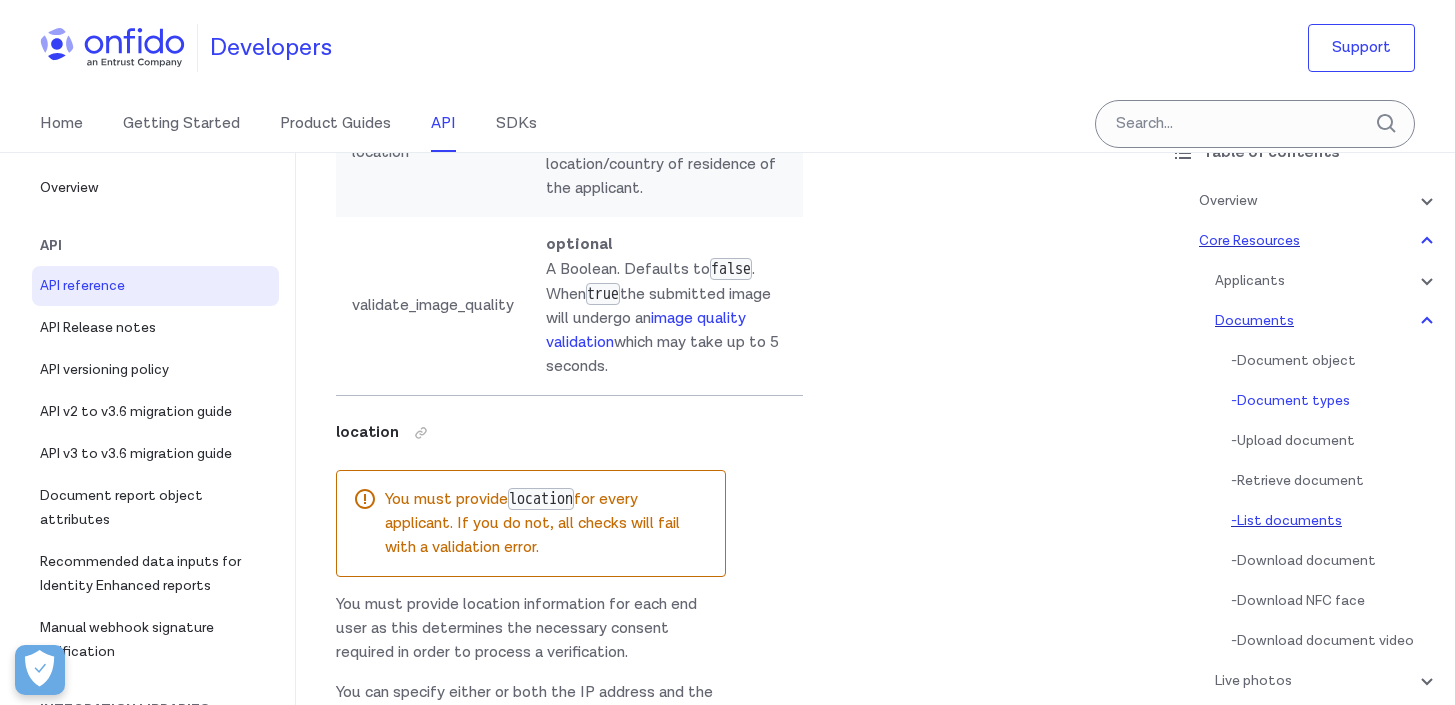 click on "-  List documents" at bounding box center (1335, 521) 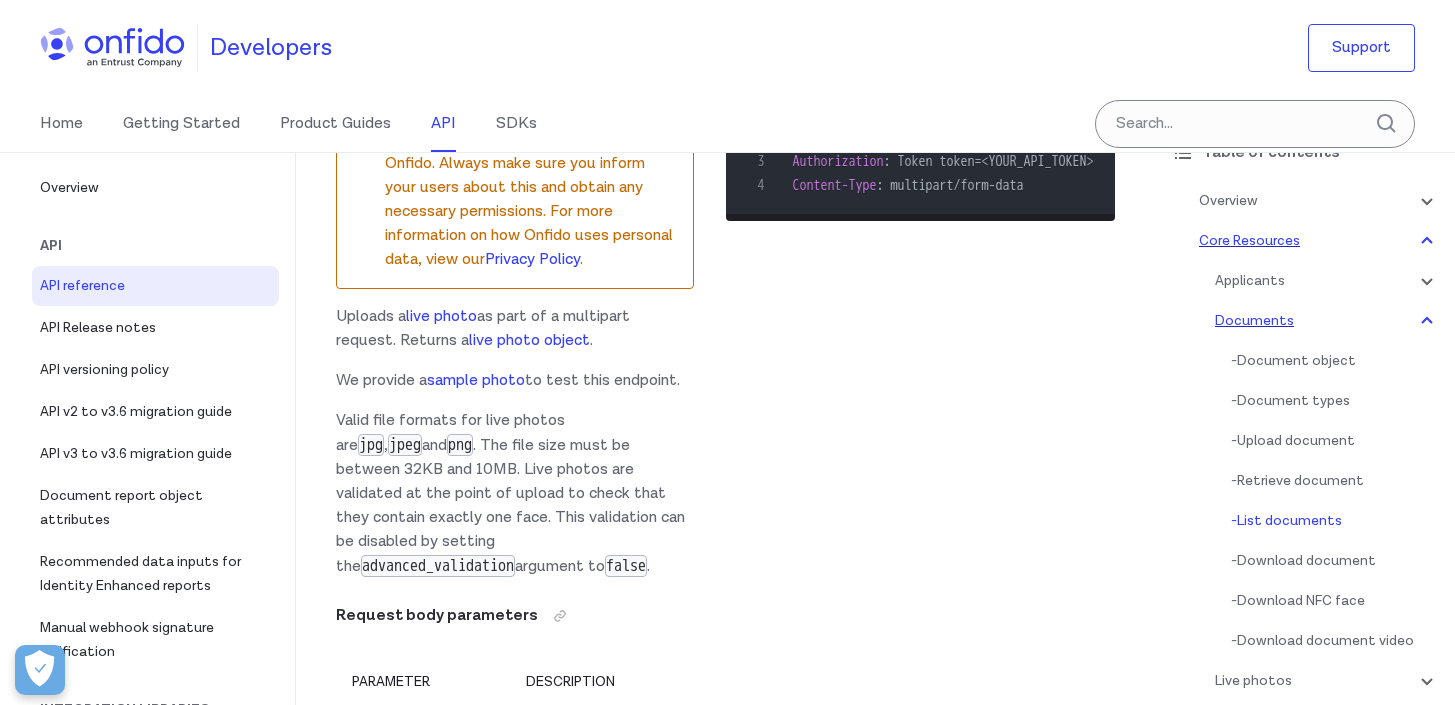 scroll, scrollTop: 43531, scrollLeft: 0, axis: vertical 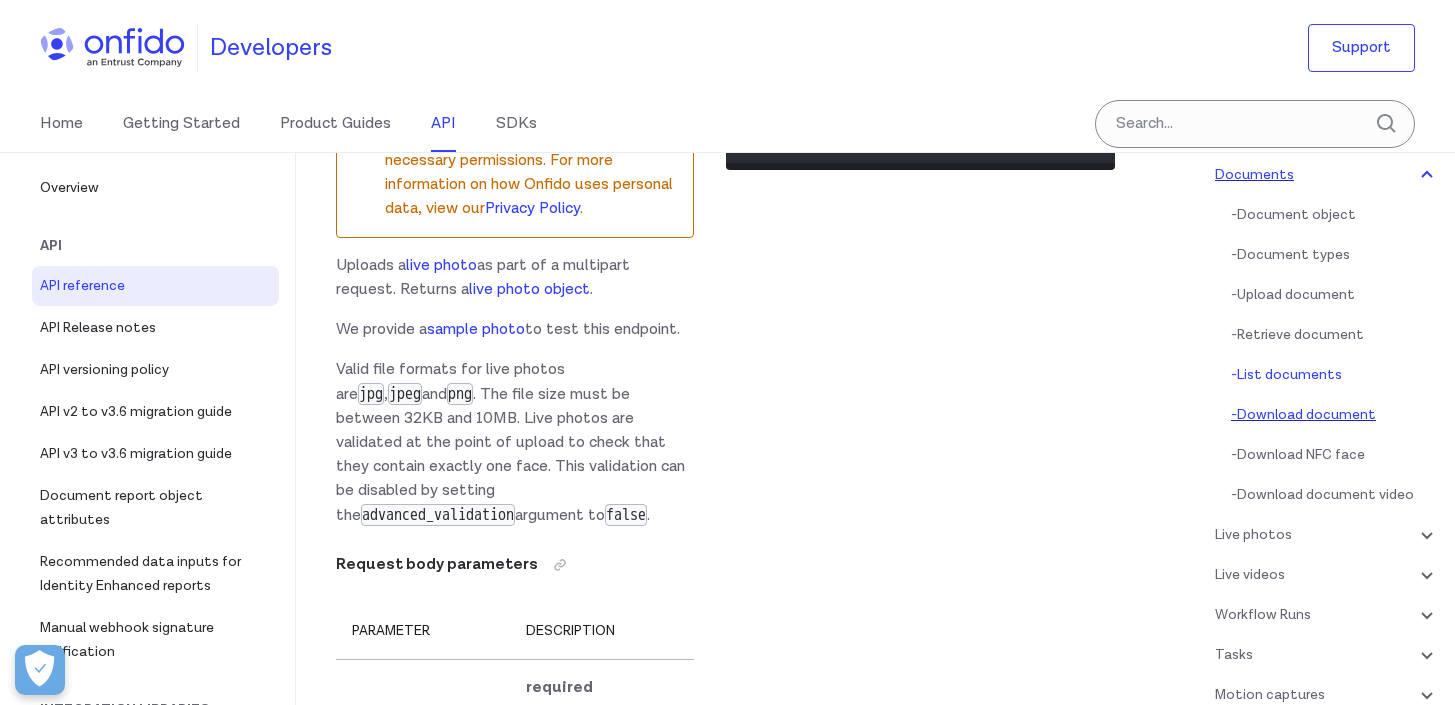 click on "-  Download document" at bounding box center (1335, 415) 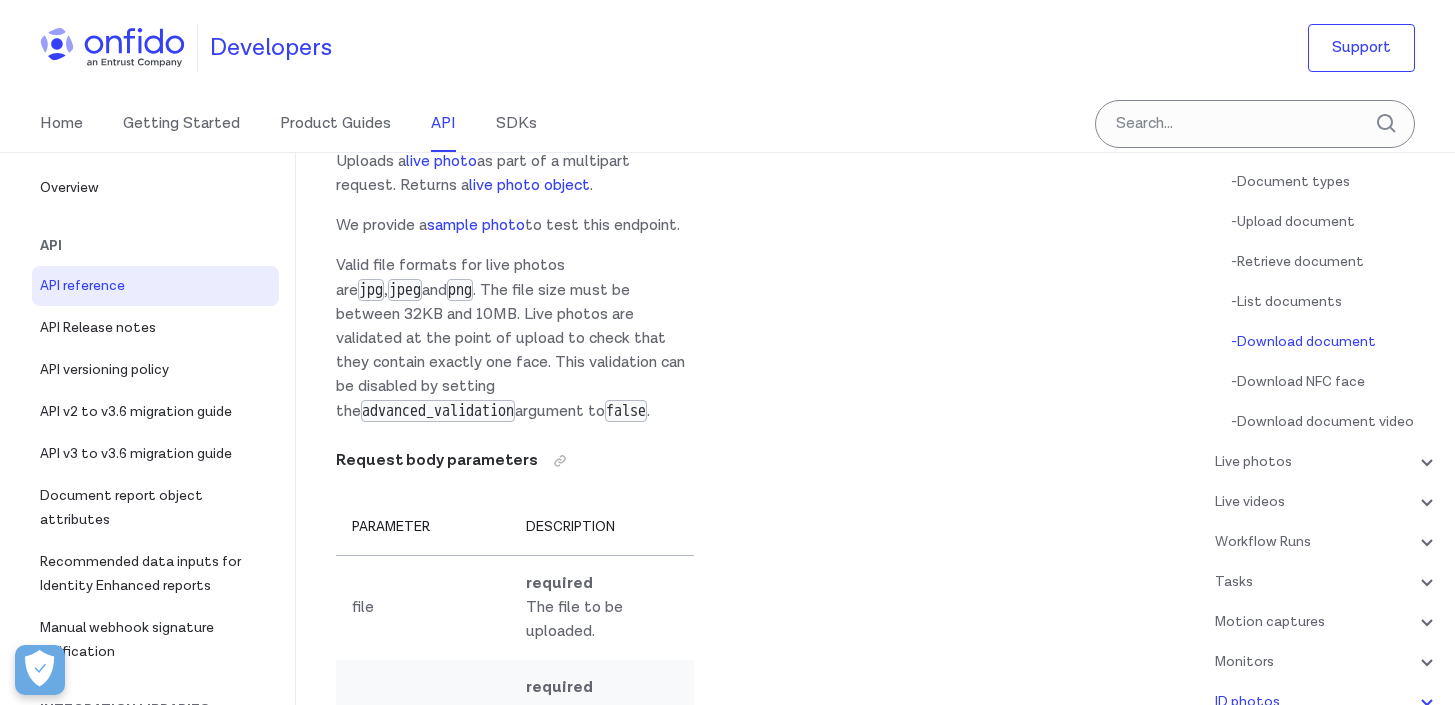 scroll, scrollTop: 213, scrollLeft: 0, axis: vertical 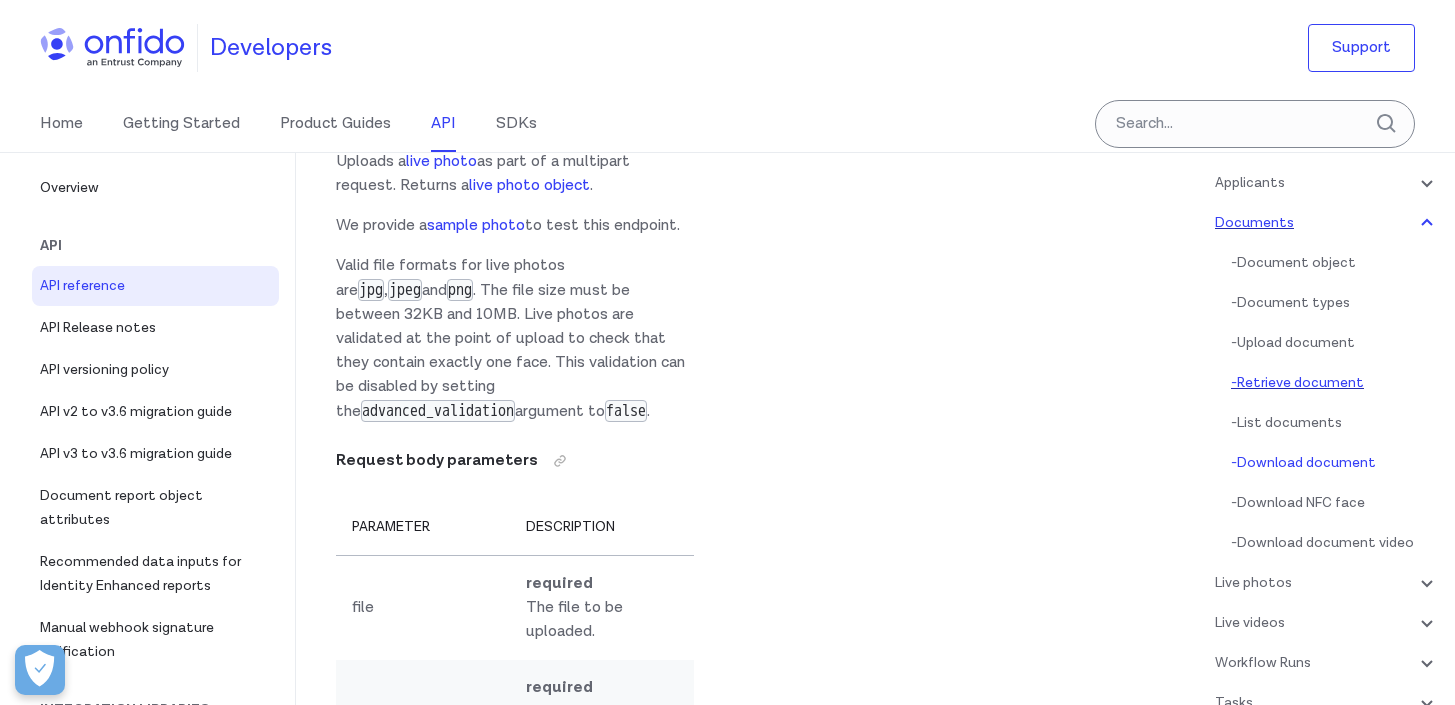 click on "-  Retrieve document" at bounding box center [1335, 383] 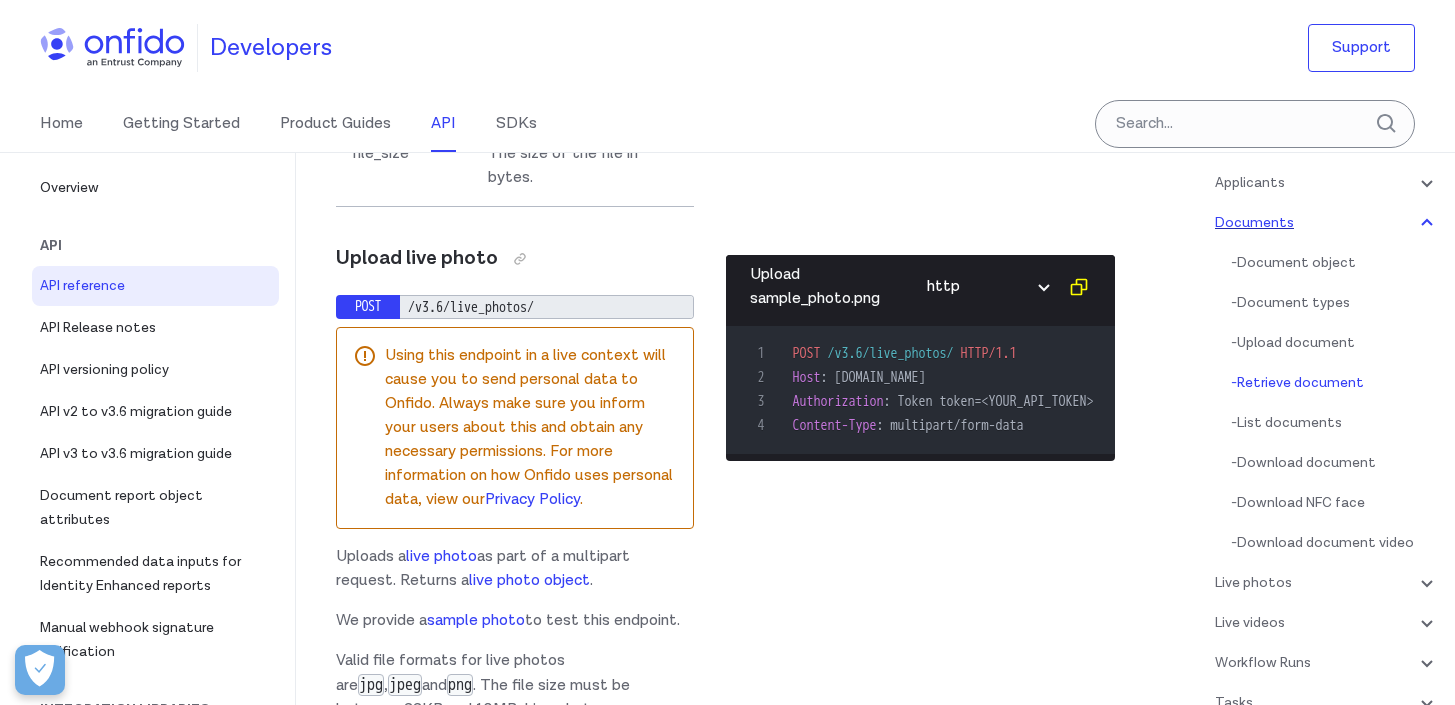 scroll, scrollTop: 43312, scrollLeft: 0, axis: vertical 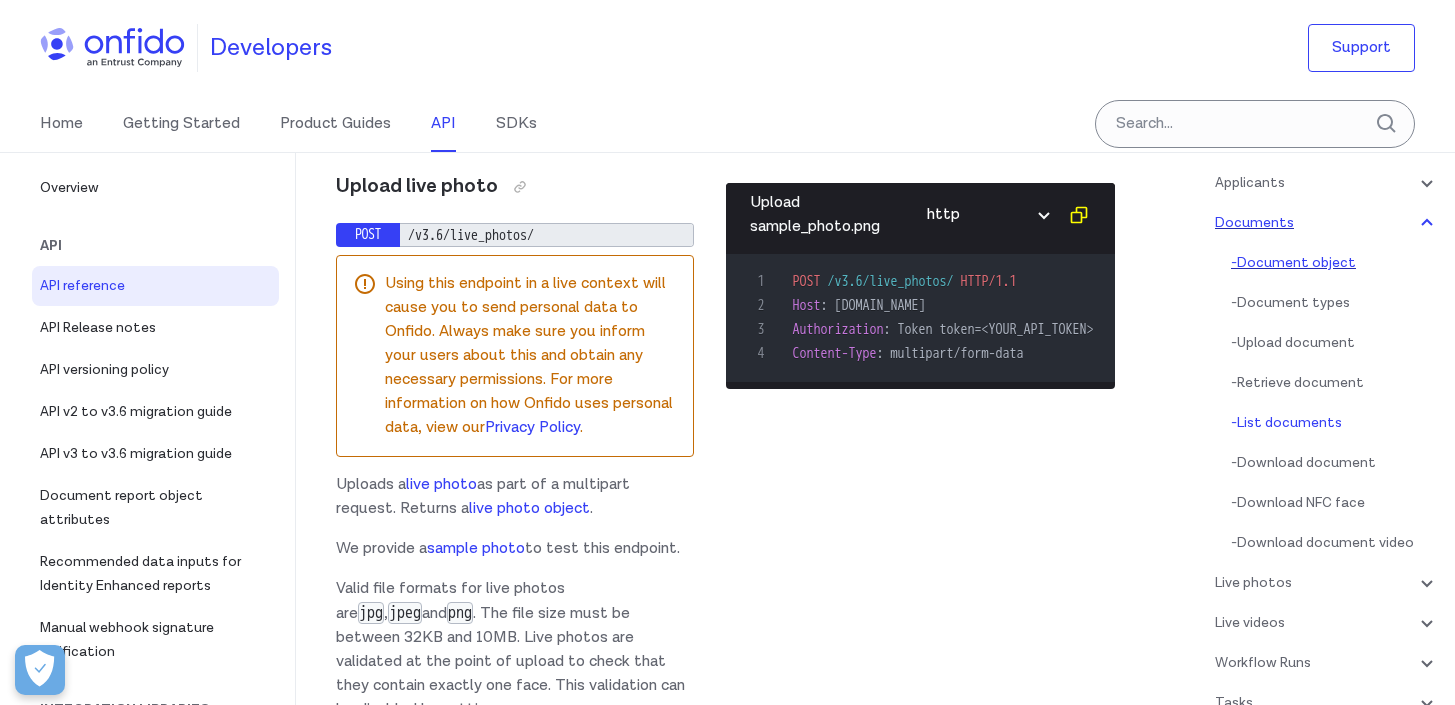 click on "-  Document object" at bounding box center (1335, 263) 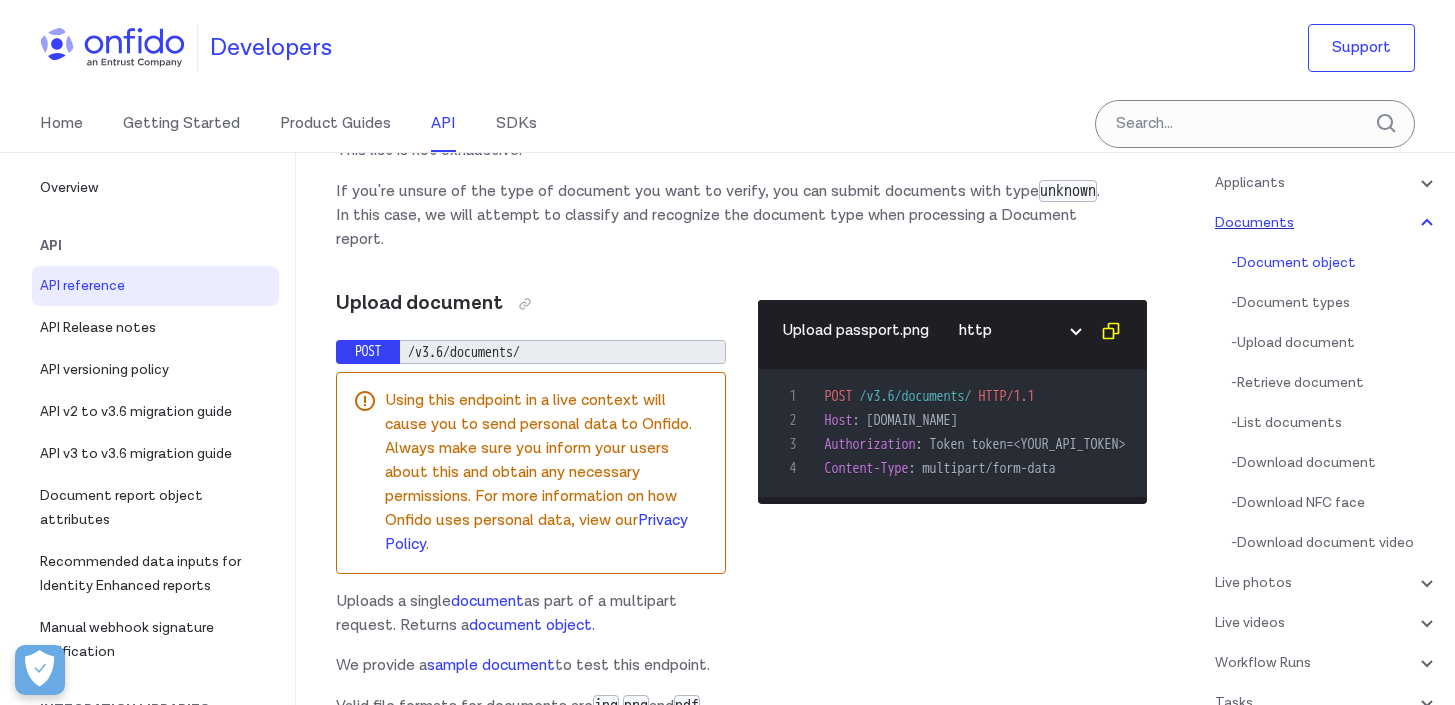 scroll, scrollTop: 37260, scrollLeft: 0, axis: vertical 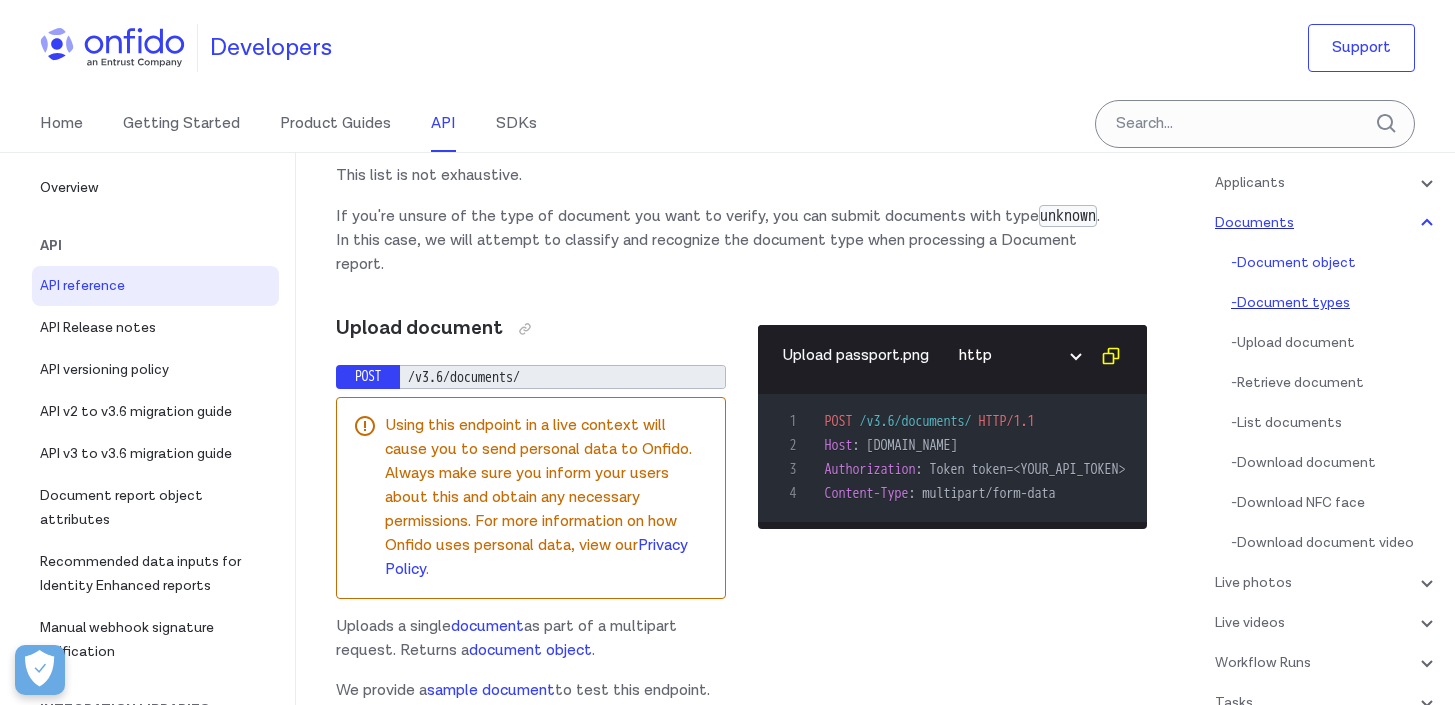 click on "-  Document types" at bounding box center (1335, 303) 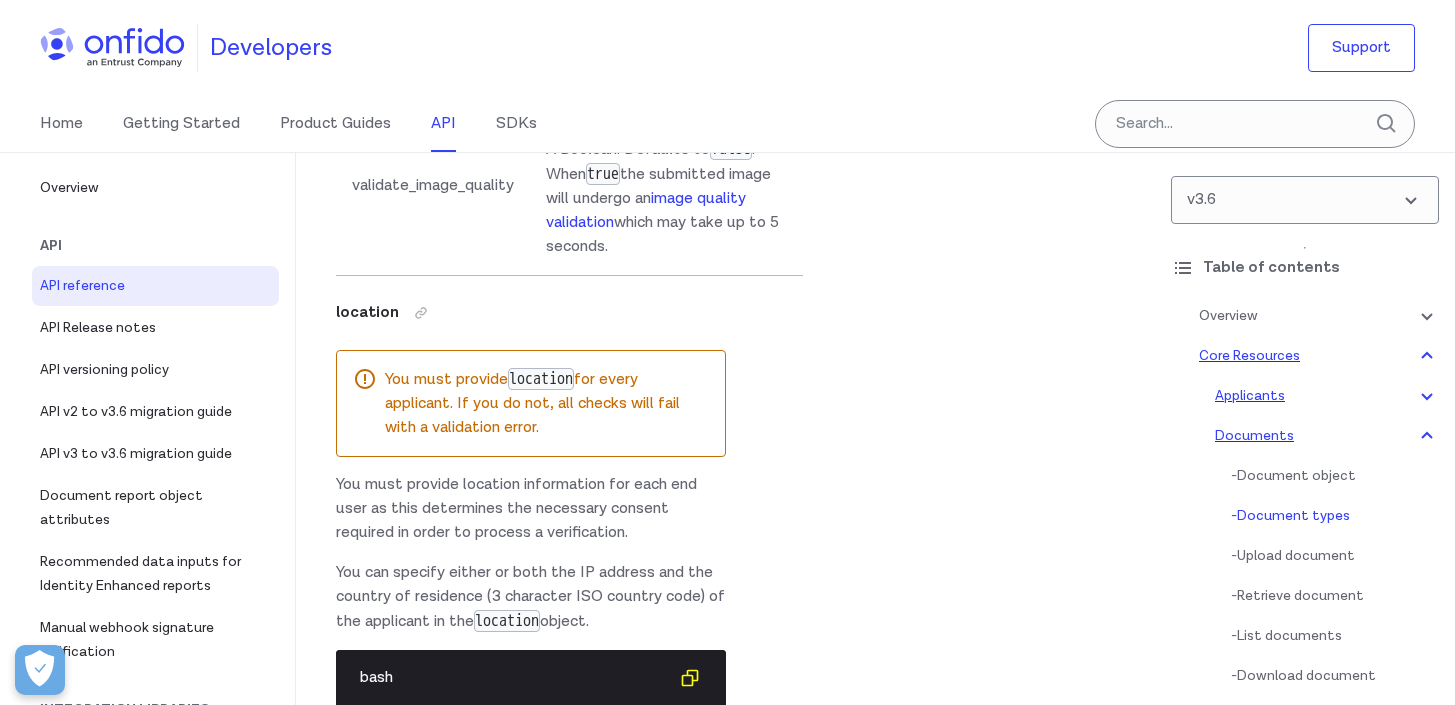 click 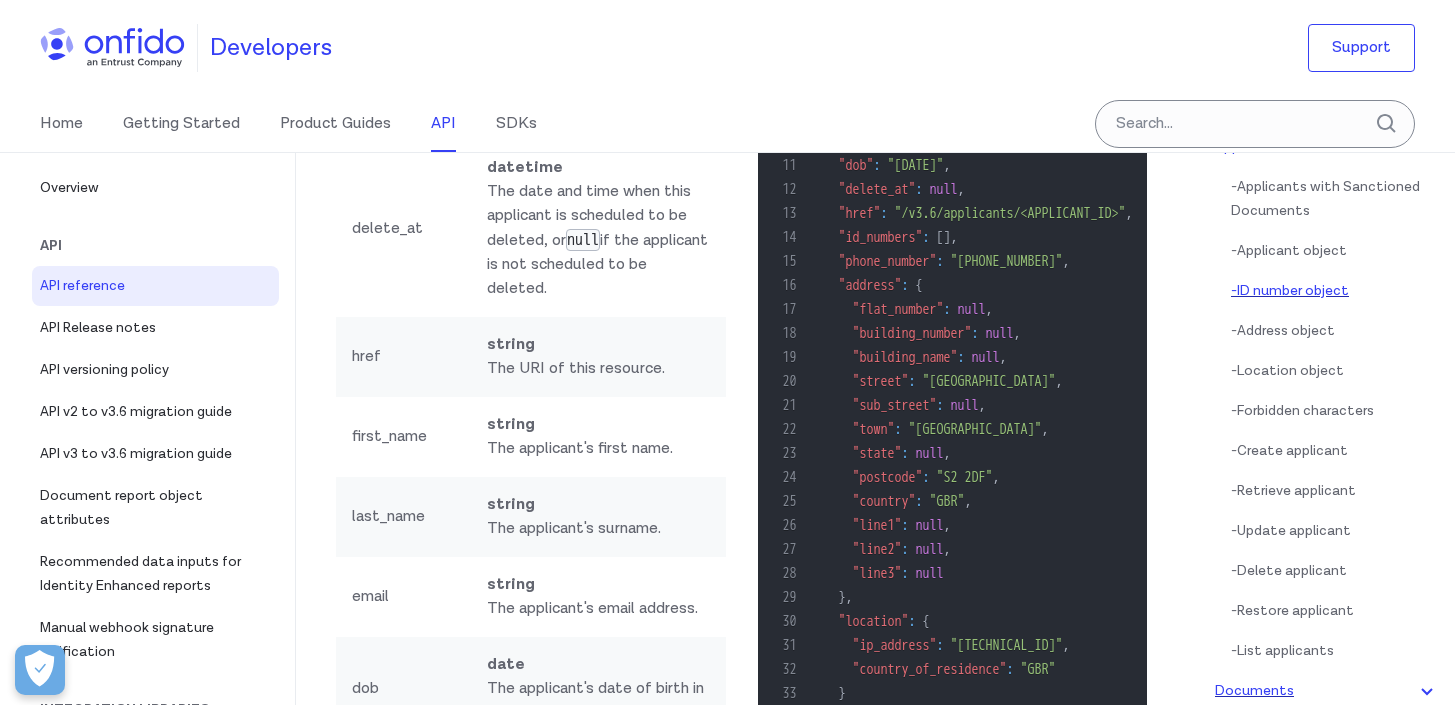 click on "-  ID number object" at bounding box center [1335, 291] 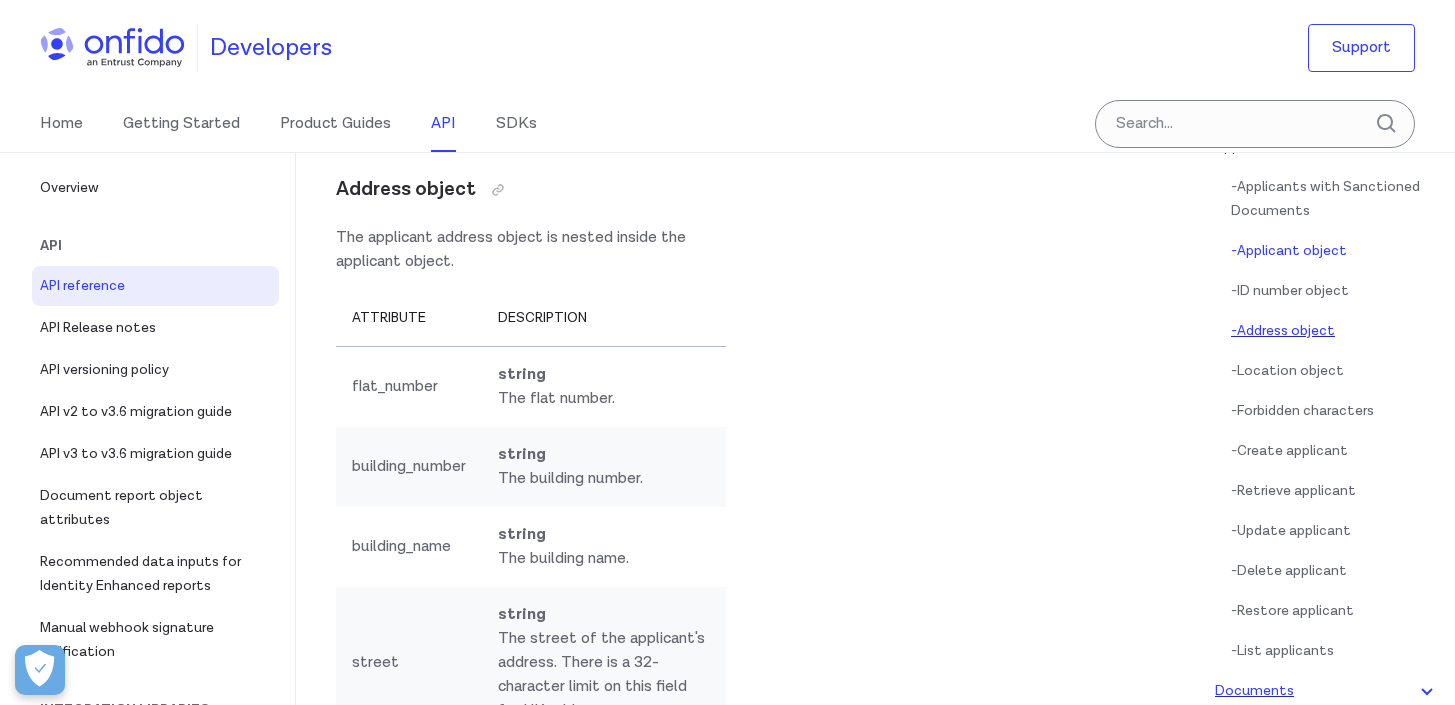 scroll, scrollTop: 224, scrollLeft: 0, axis: vertical 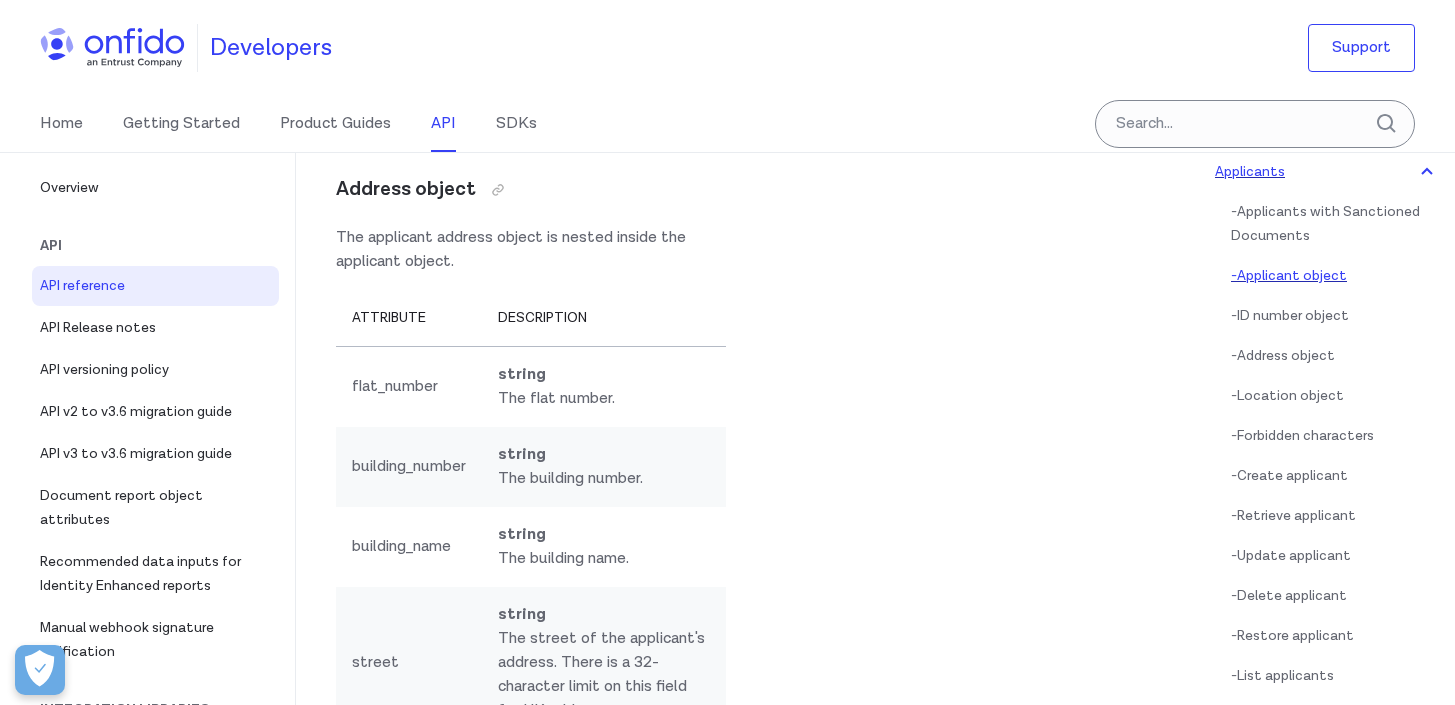 click on "-  Applicant object" at bounding box center [1335, 276] 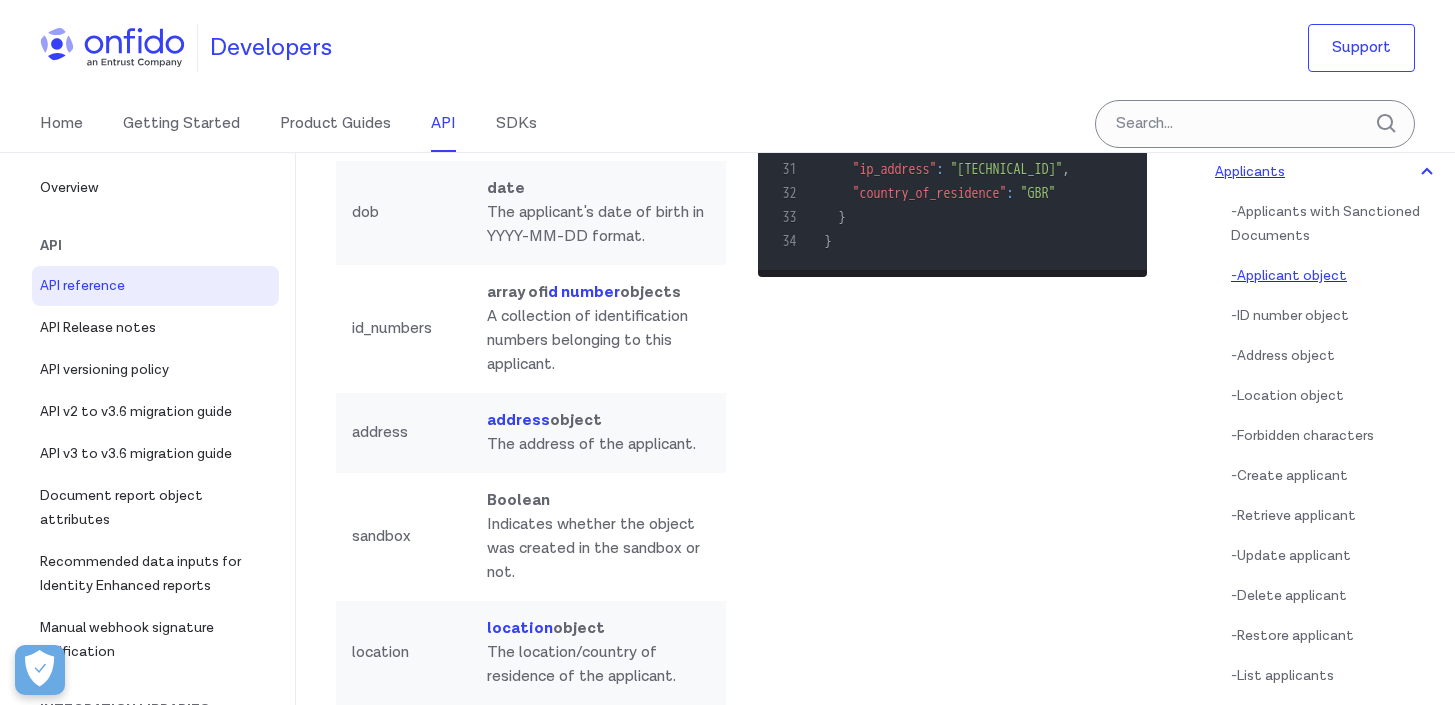 click on "-  Applicant object" at bounding box center [1335, 276] 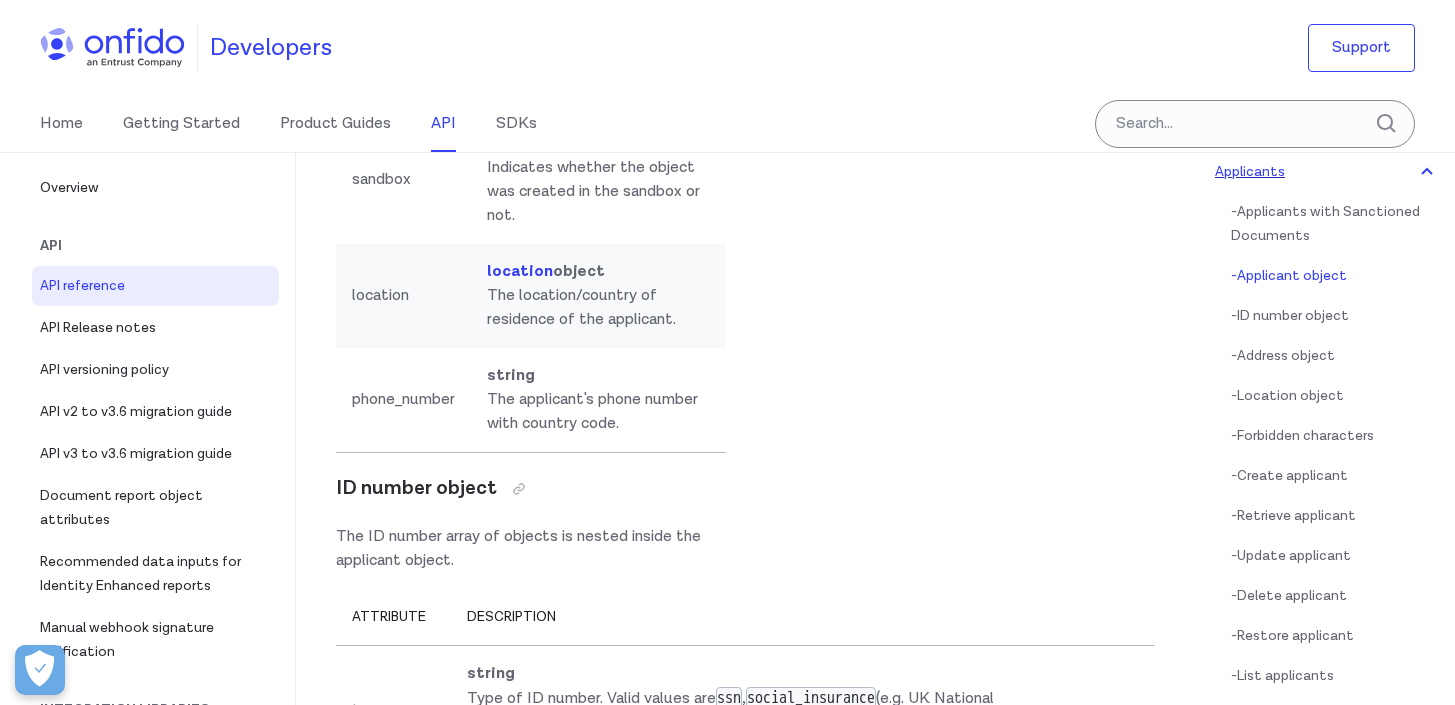 scroll, scrollTop: 24149, scrollLeft: 0, axis: vertical 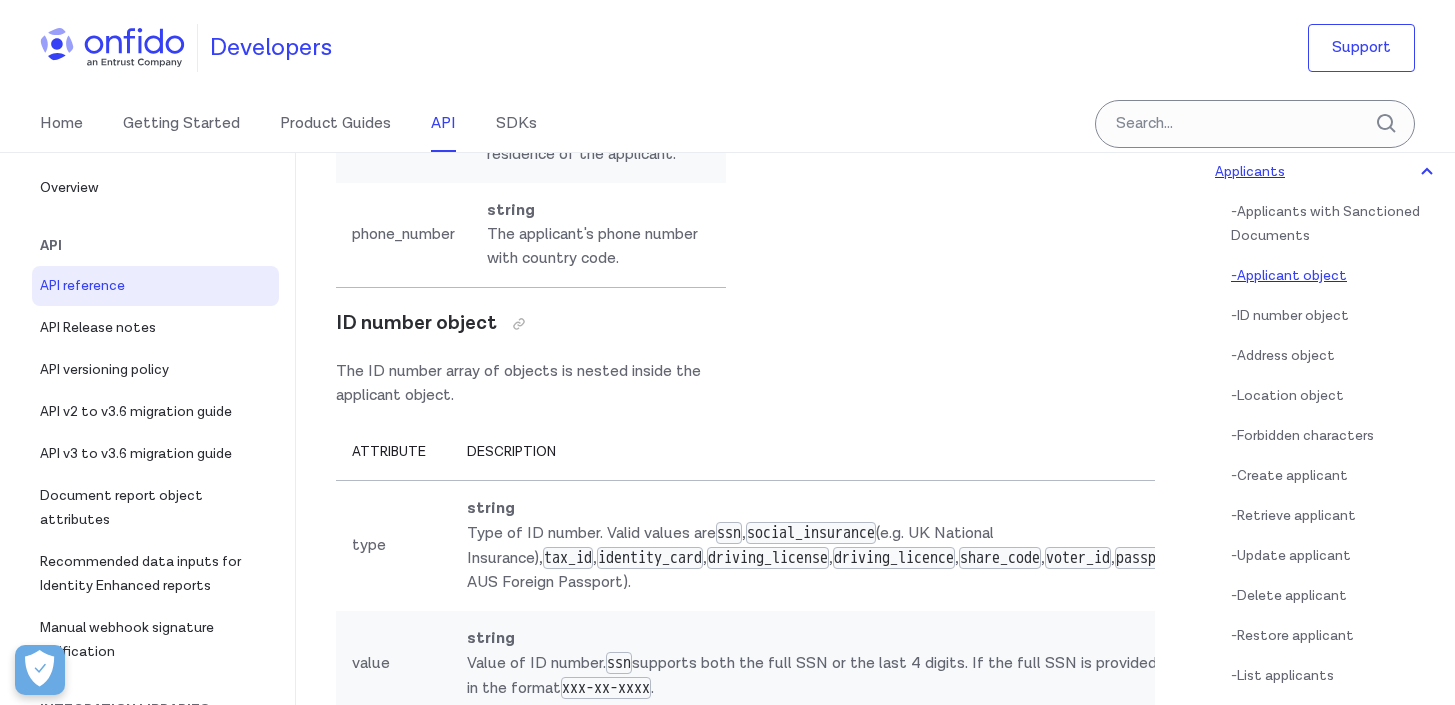 click on "-  Applicant object" at bounding box center [1335, 276] 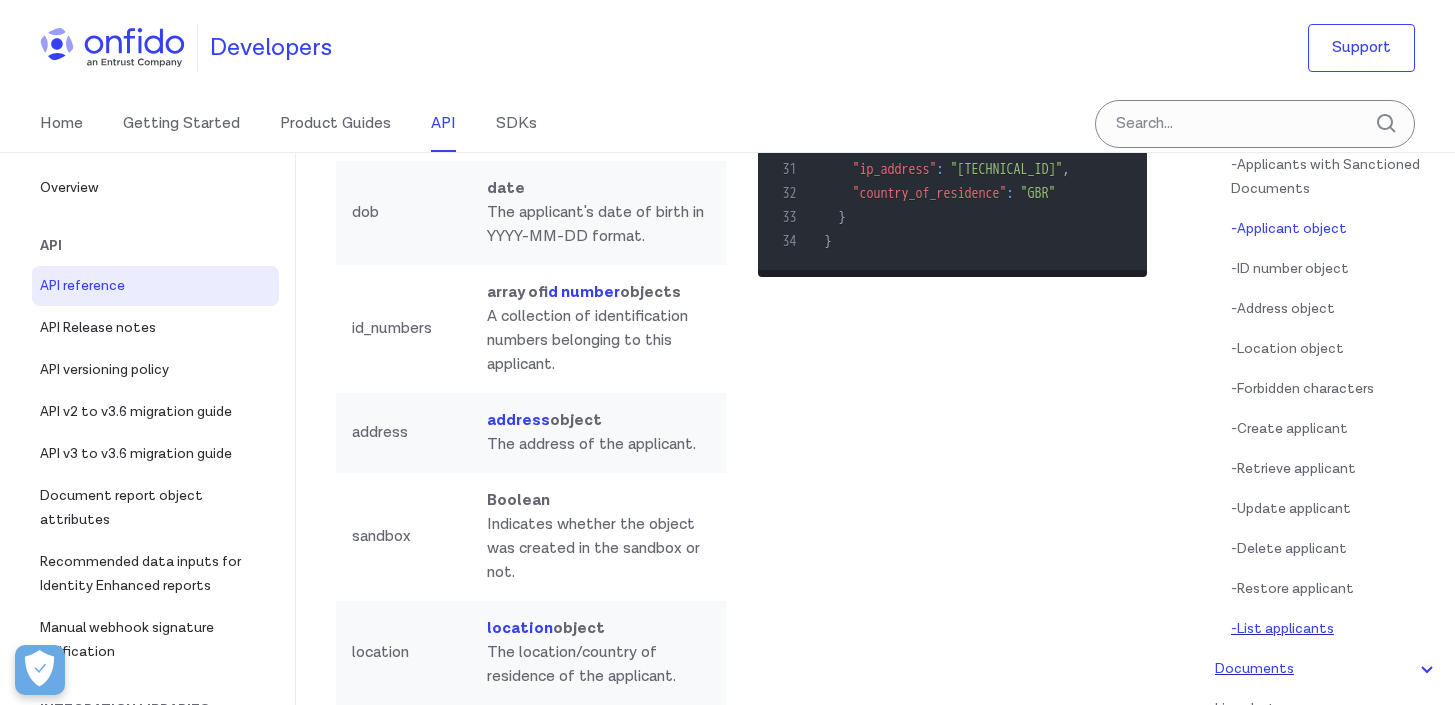 scroll, scrollTop: 270, scrollLeft: 0, axis: vertical 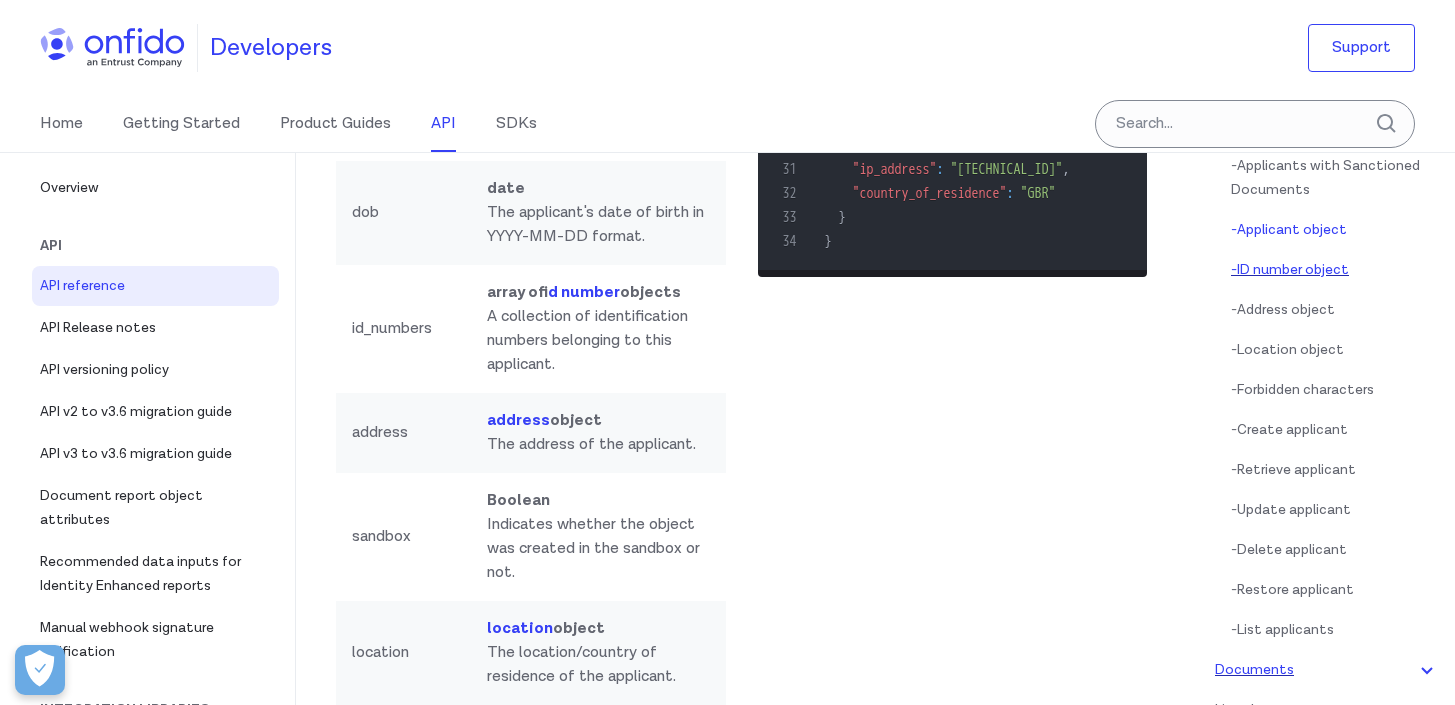 click on "-  ID number object" at bounding box center (1335, 270) 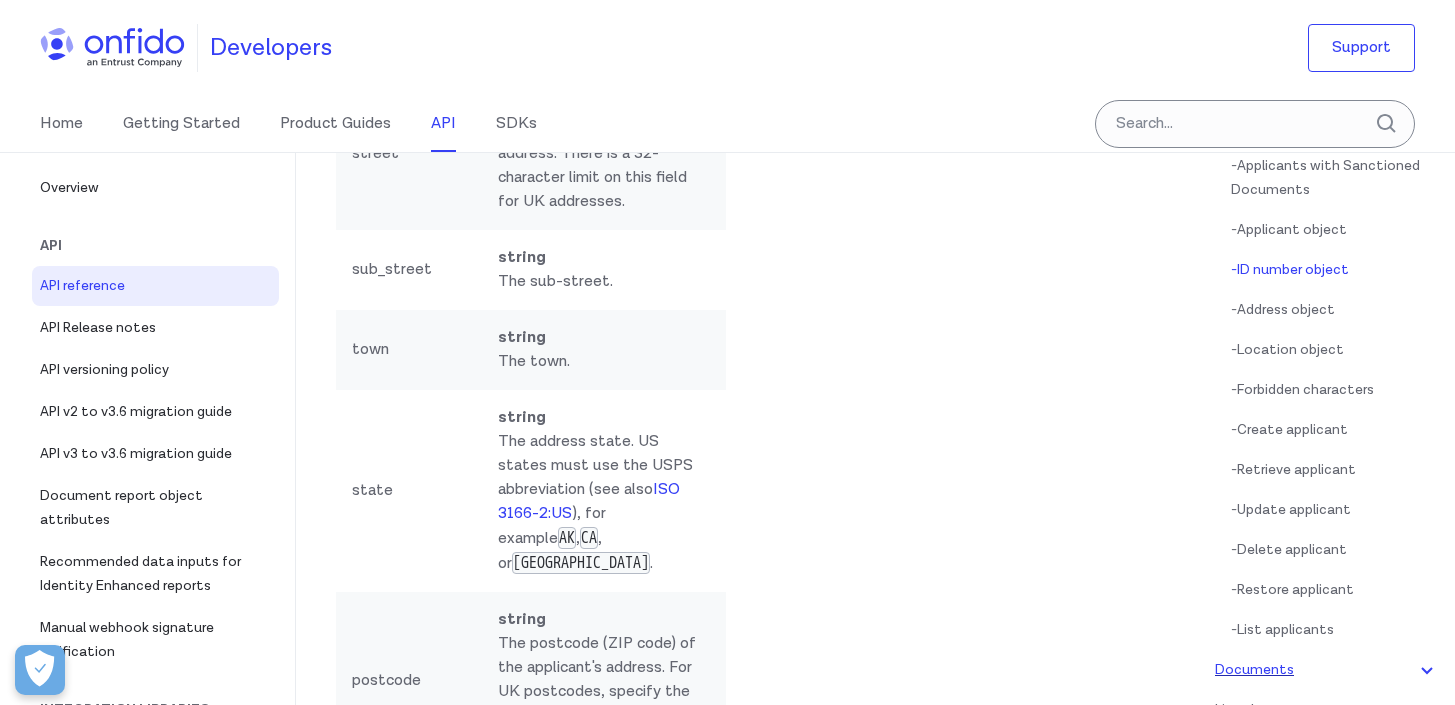 scroll, scrollTop: 25459, scrollLeft: 0, axis: vertical 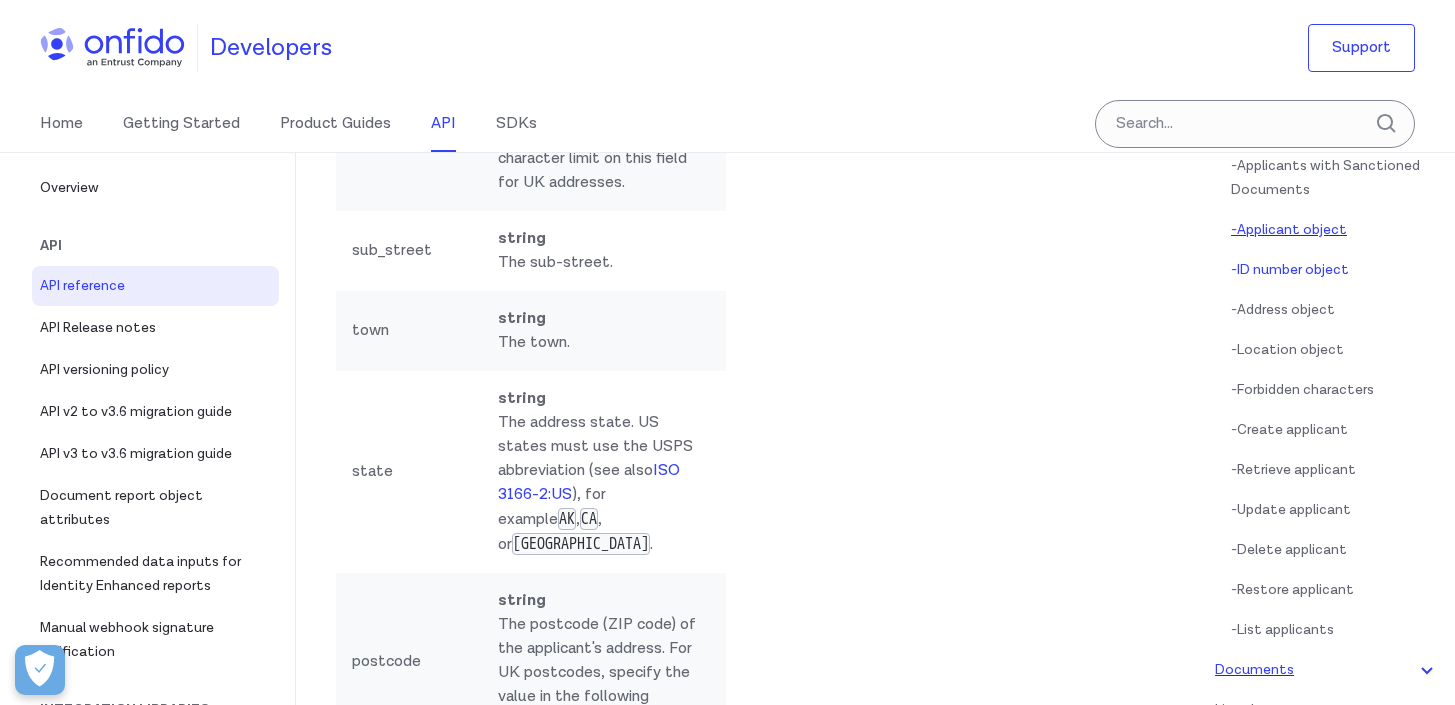 click on "-  Applicant object" at bounding box center (1335, 230) 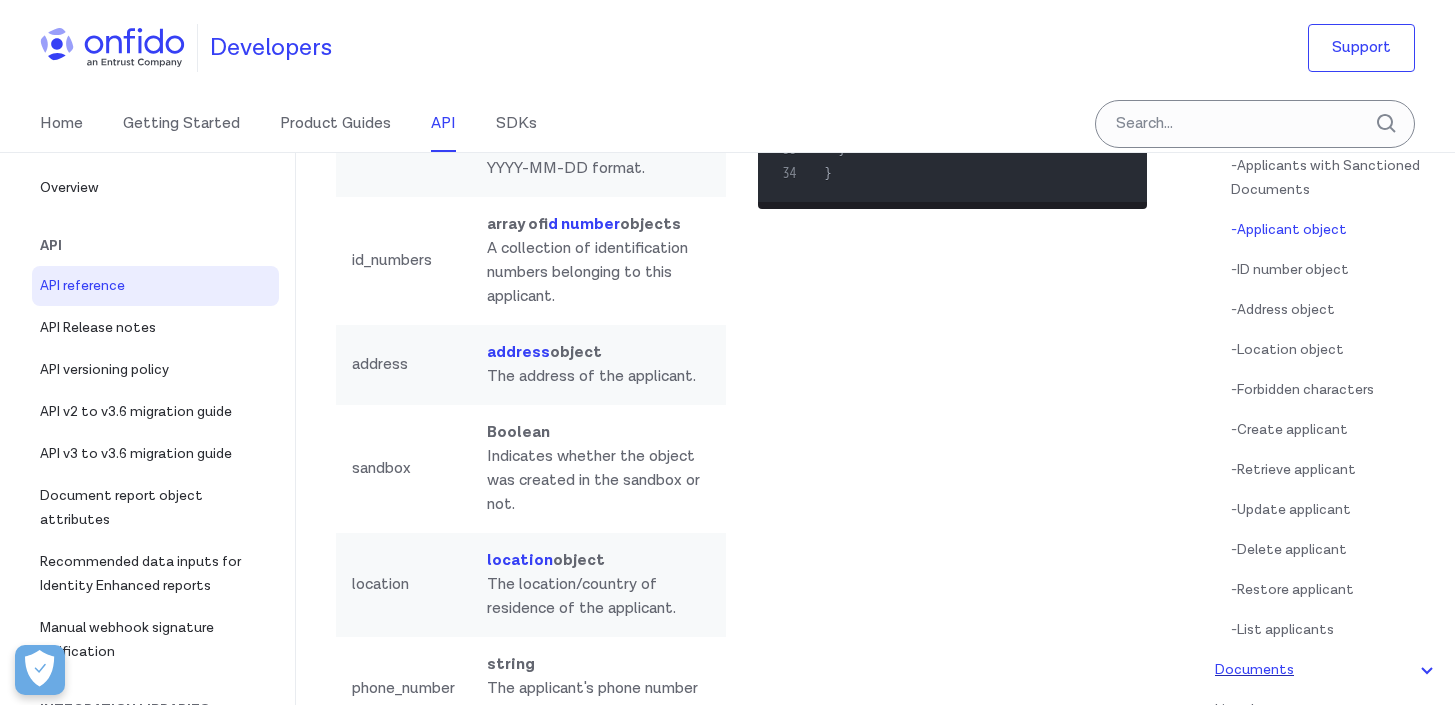 scroll, scrollTop: 23703, scrollLeft: 0, axis: vertical 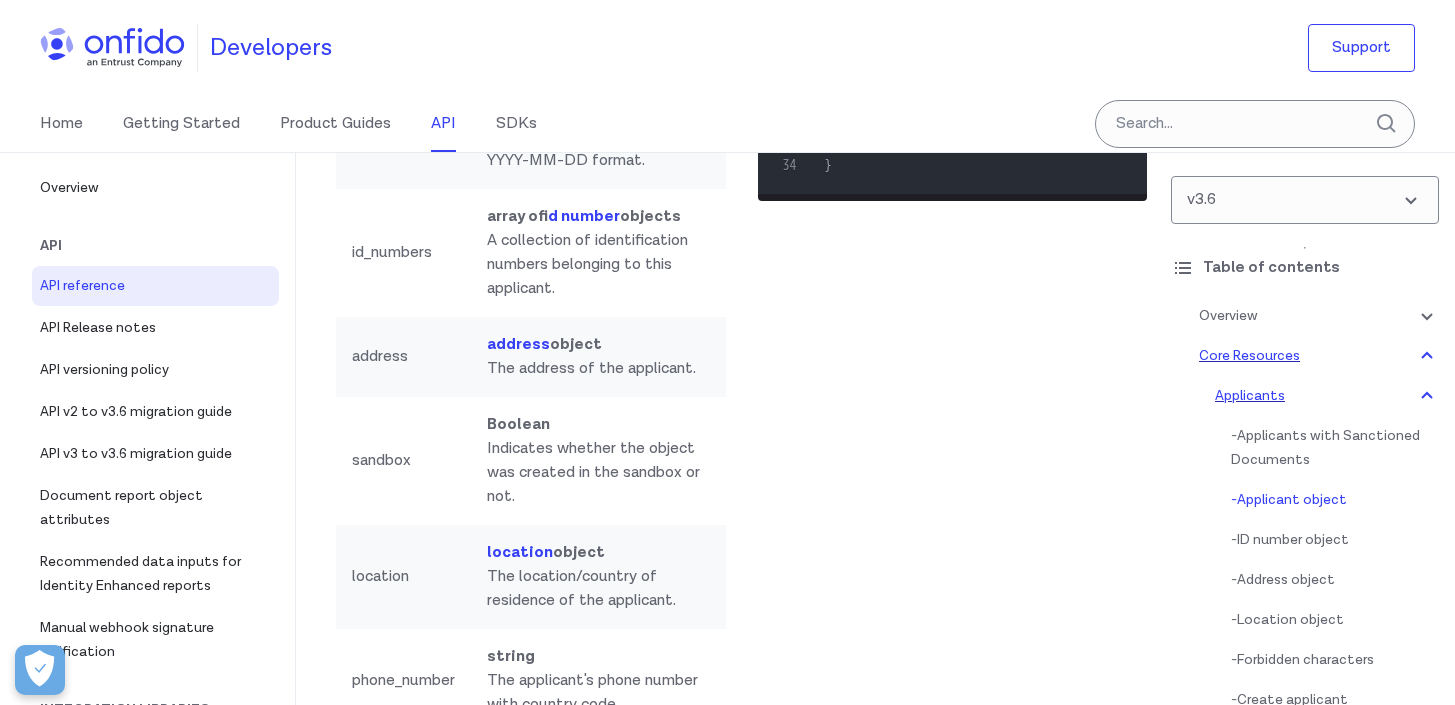 click 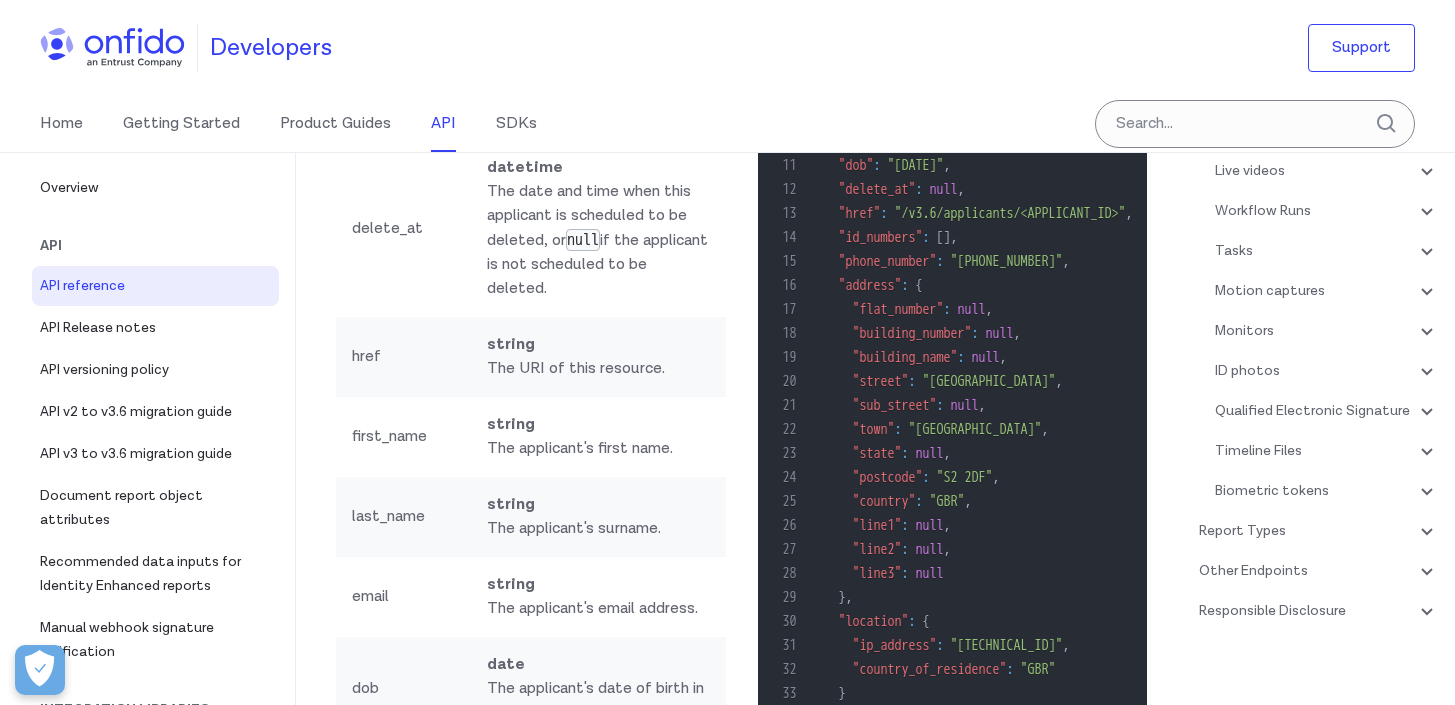 scroll, scrollTop: 344, scrollLeft: 0, axis: vertical 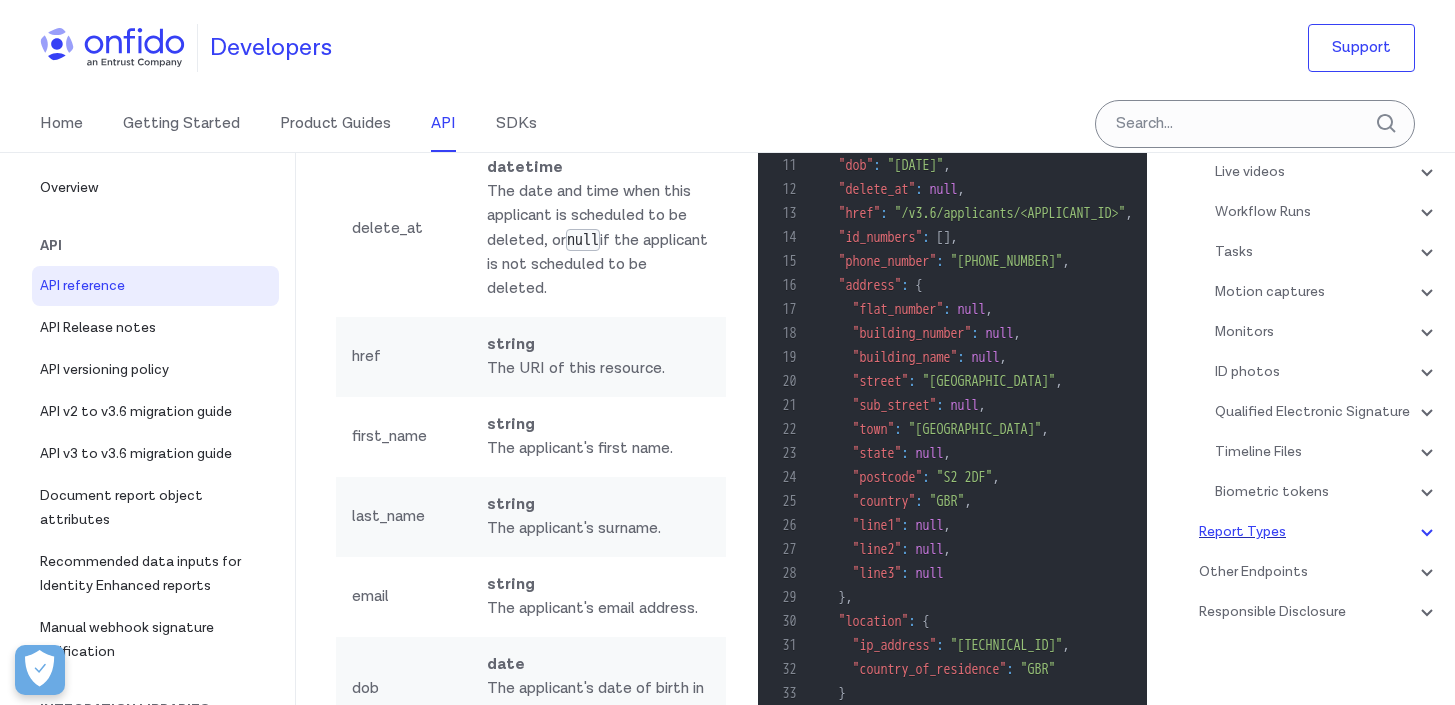 click 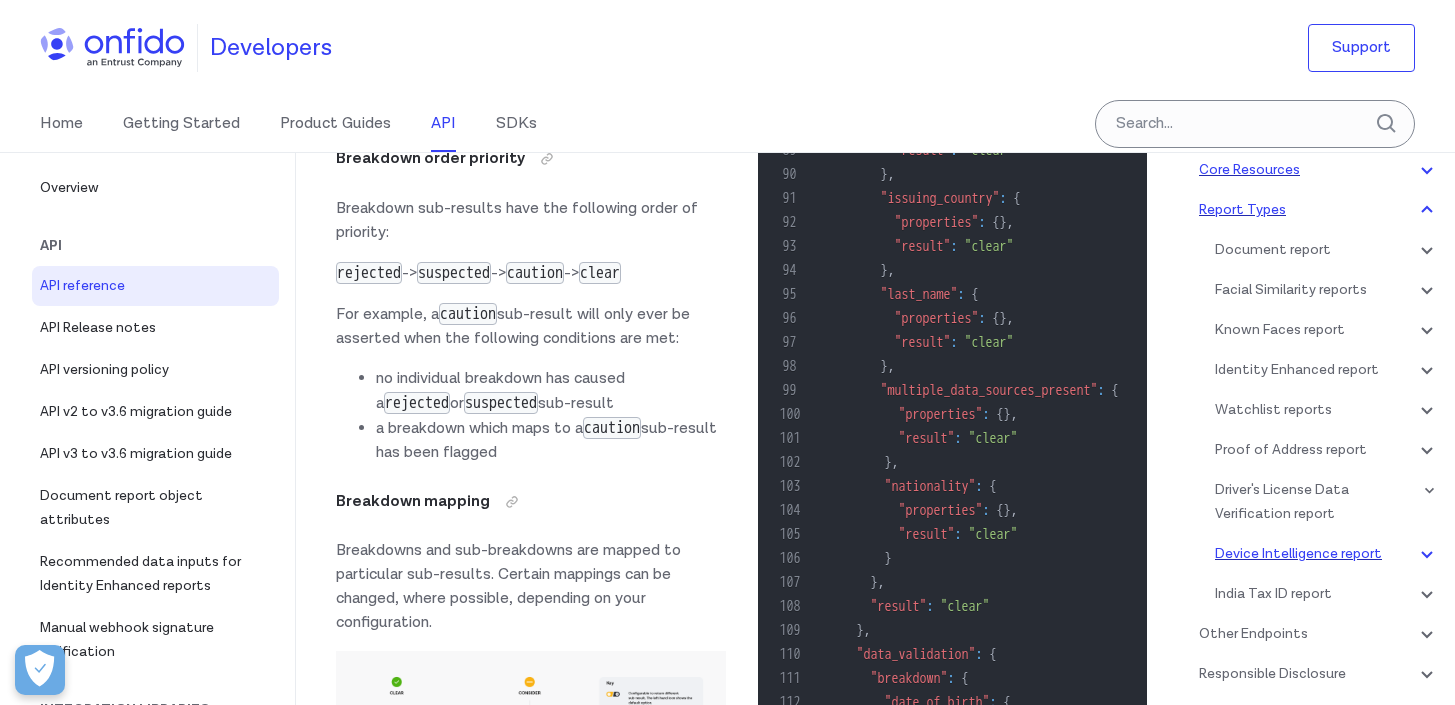 scroll, scrollTop: 185, scrollLeft: 0, axis: vertical 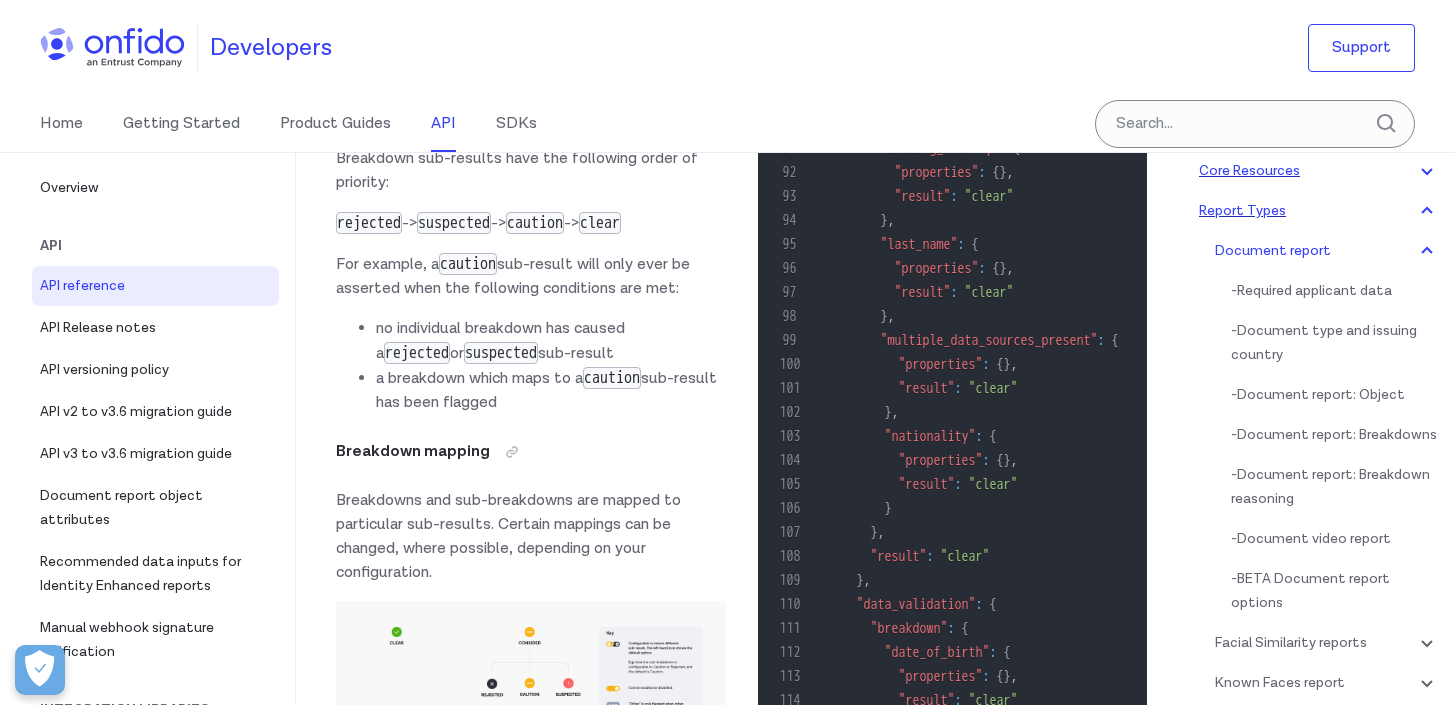 click on "Overview
Get started (API v3.6)
Welcome to our new API v3.6 documentation. If you're migrating and are
currently using  api.onfido.com , please make sure you use  api.eu.onfido.com  with API v3.6. You'll find migration guides in the  API section .
The Onfido API is based on REST principles. It uses standard HTTP response
codes and verbs, and token-based authentication.
If you're just getting started with our API, read our  quick-start
guides .
Request, response format
You should use a  Content-Type: application/json  header with all PUT and POST
requests except when uploading documents or live photos. For these requests,
use a  Content-Type: multipart/form-data  header.
Responses return JSON with a consistent structure, except downloads.
You must make all your requests to the API over HTTPS and TLS 1.2+, with
Server Name Indication enabled. Any requests made over HTTP will fail.
Text fields support UTF-8, but  do not allow certain special
characters .
Token authentication Onfido
Dashboard" at bounding box center (725, 29432) 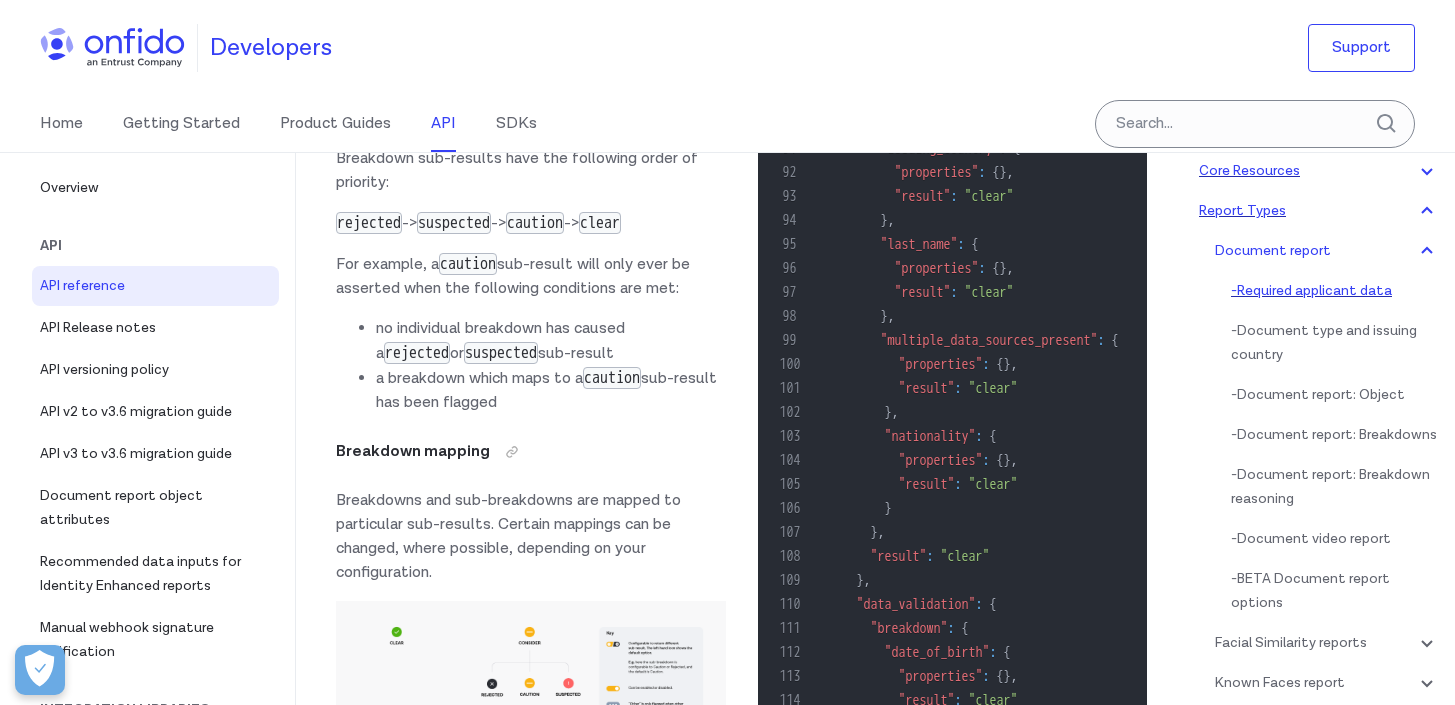 click on "-  Required applicant data" at bounding box center (1335, 291) 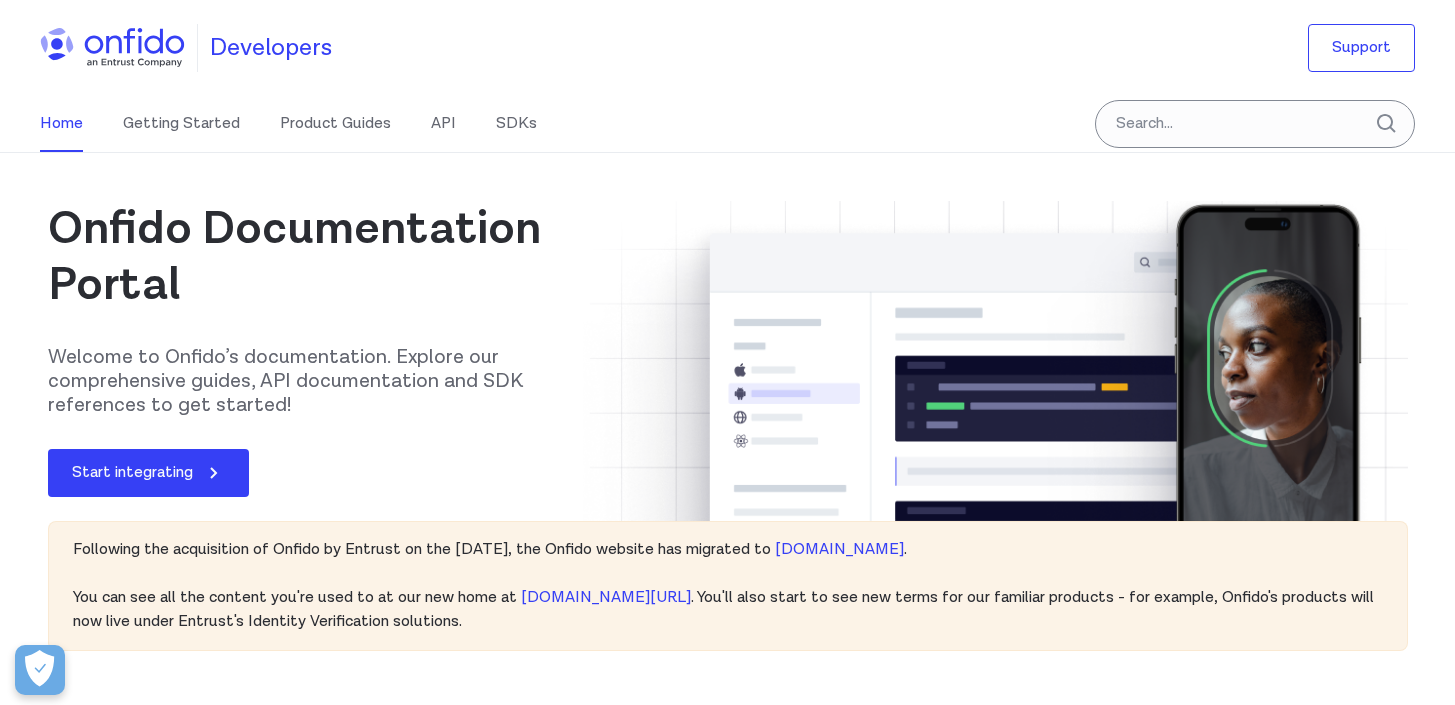 scroll, scrollTop: 0, scrollLeft: 0, axis: both 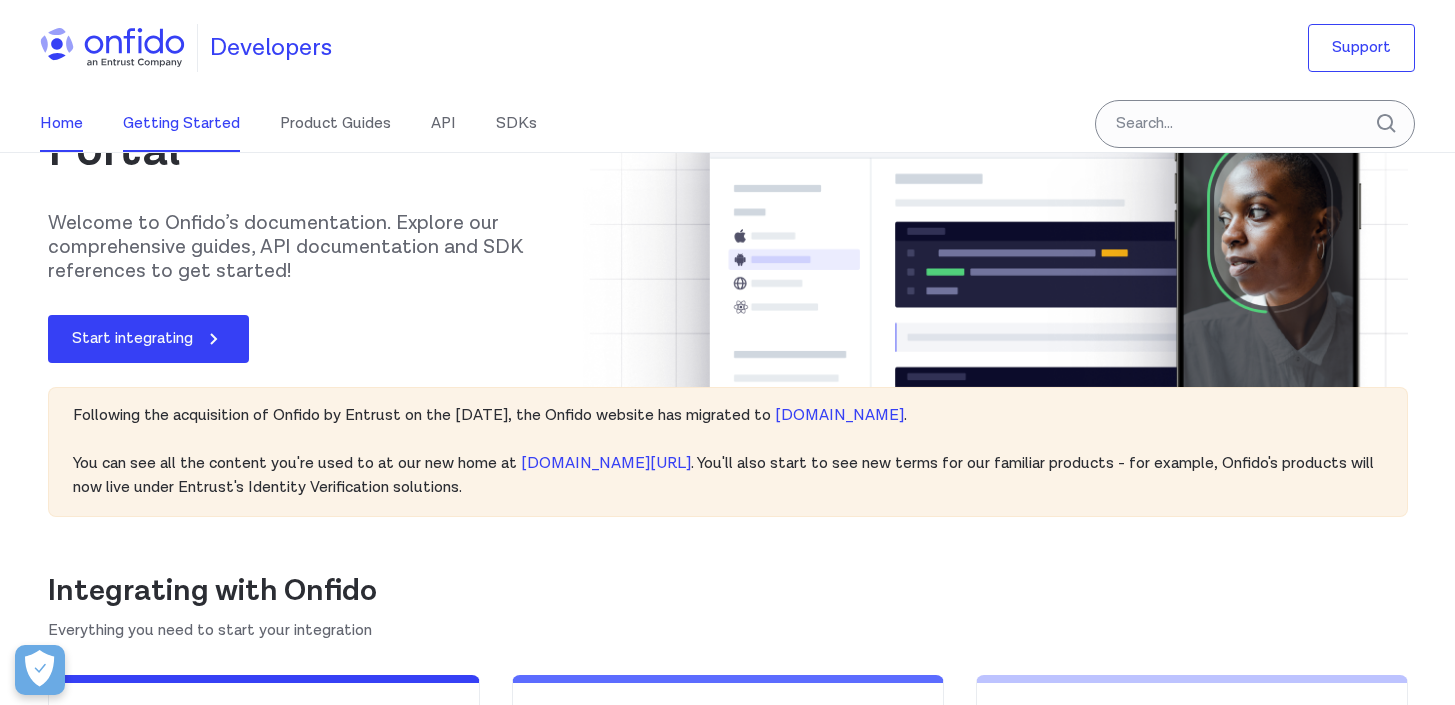 click on "Getting Started" at bounding box center (181, 124) 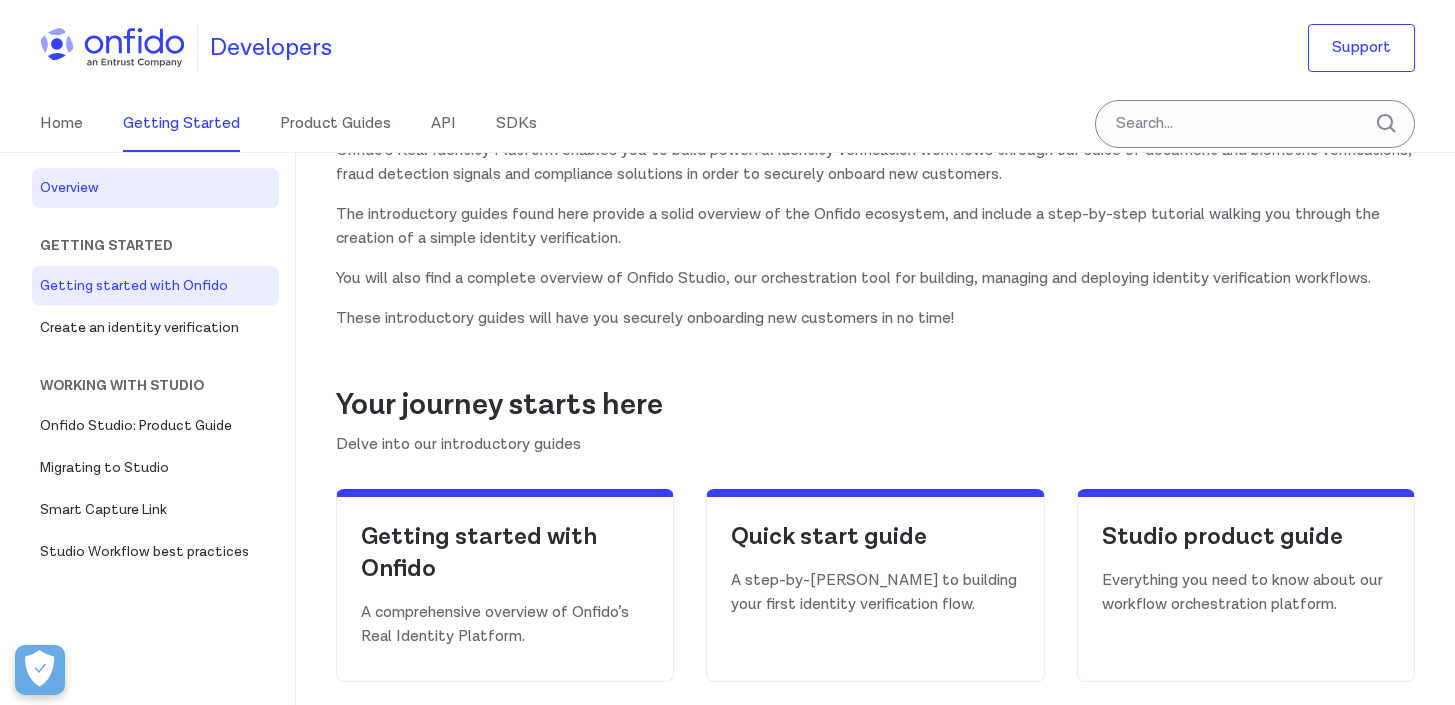 click on "Getting started with Onfido" at bounding box center (155, 286) 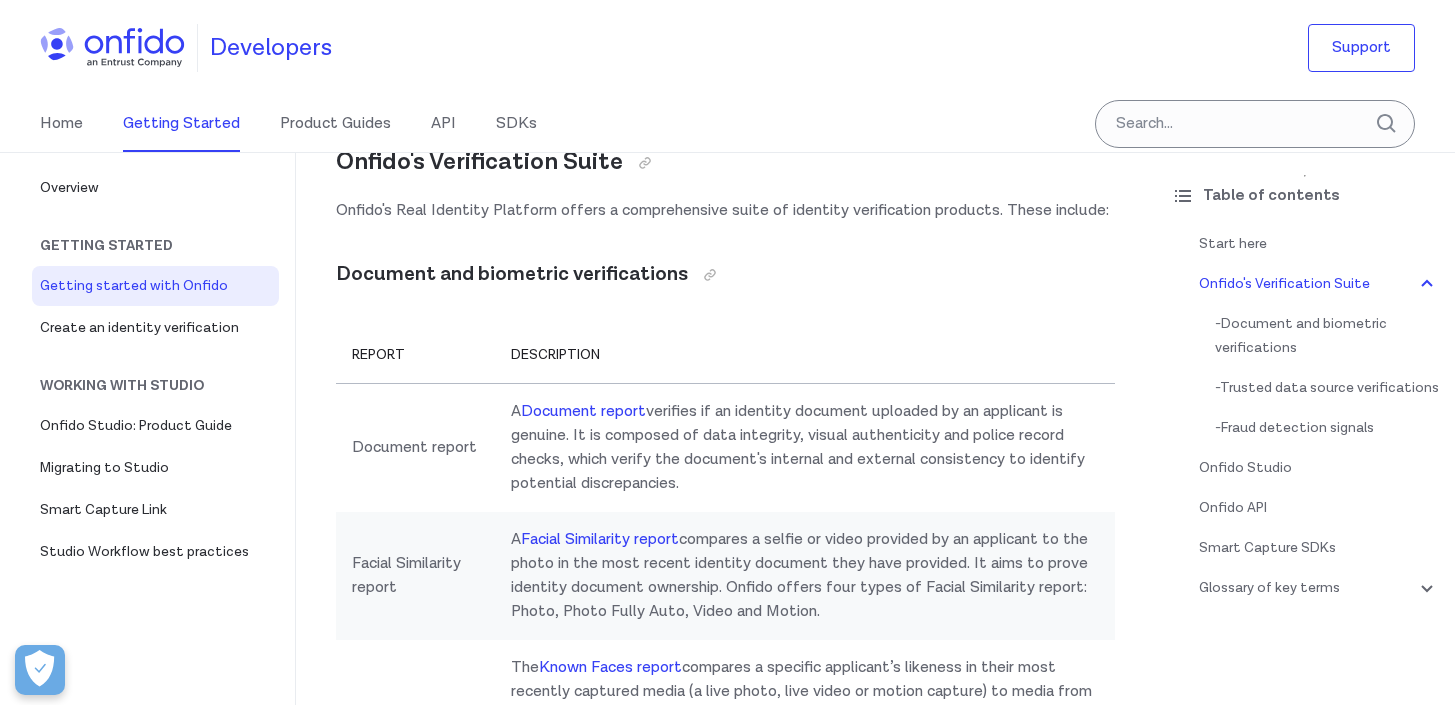 scroll, scrollTop: 665, scrollLeft: 0, axis: vertical 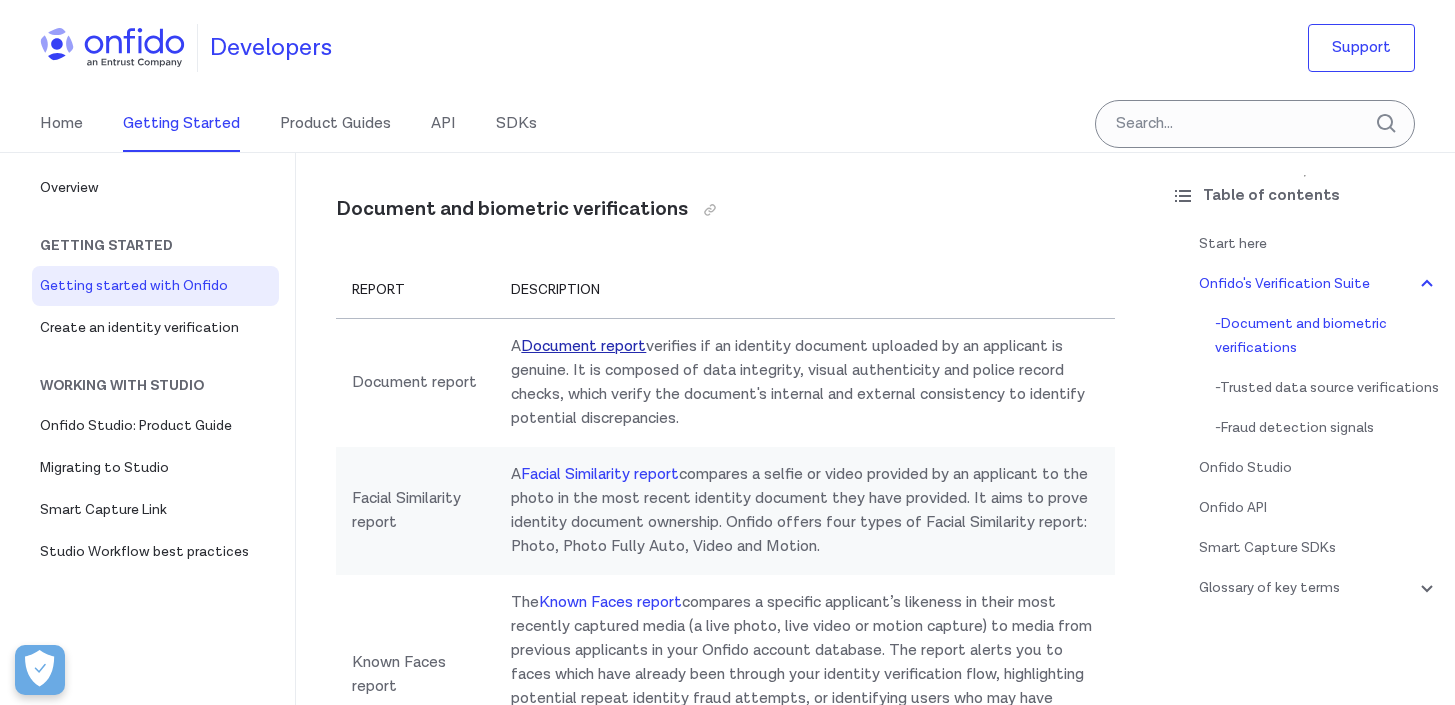 click on "Document report" at bounding box center [583, 346] 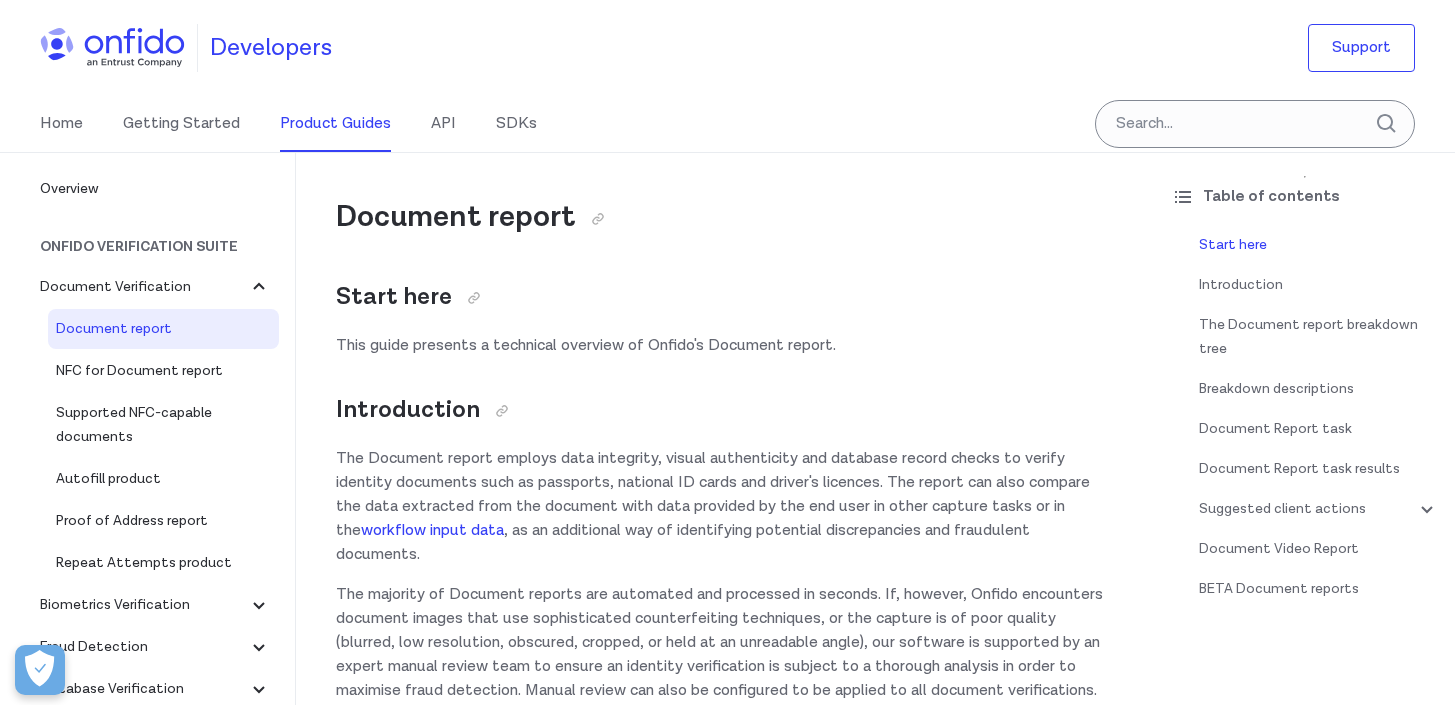 scroll, scrollTop: 0, scrollLeft: 0, axis: both 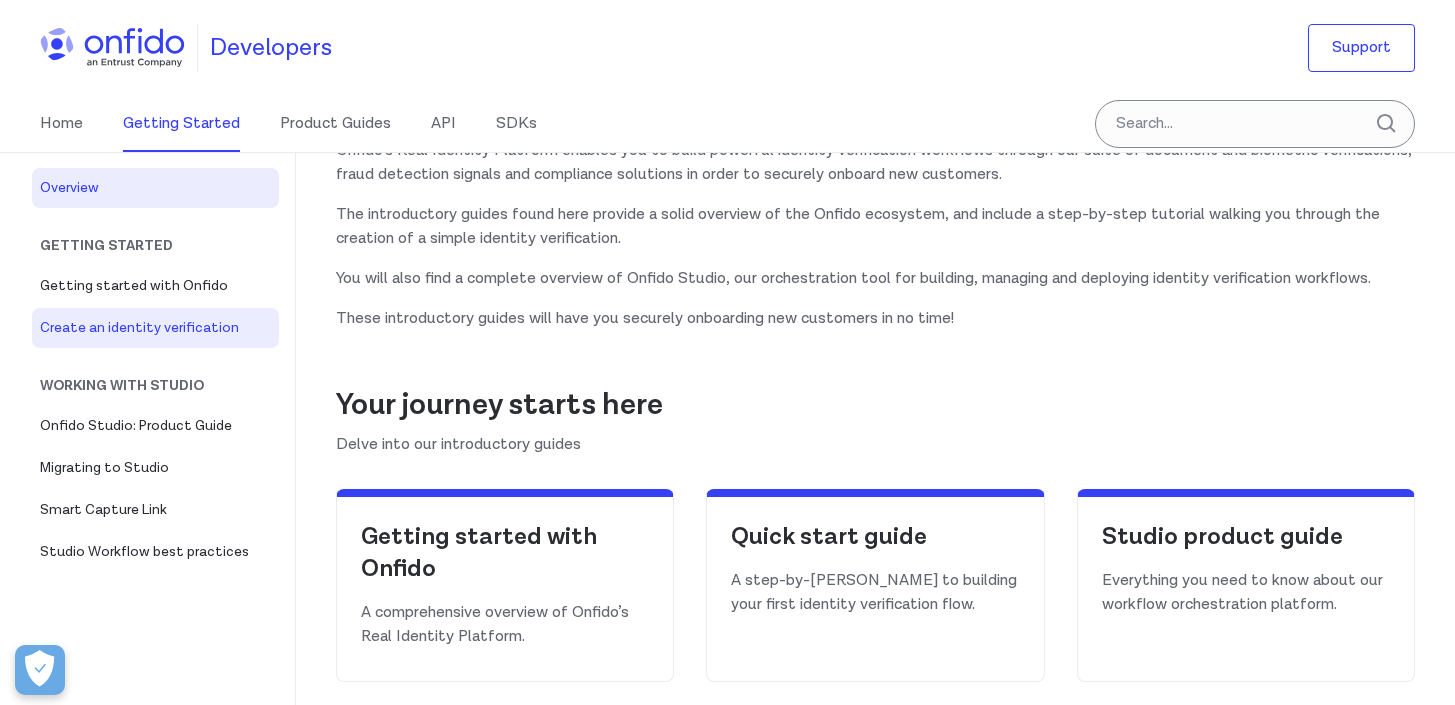 click on "Create an identity verification" at bounding box center (155, 328) 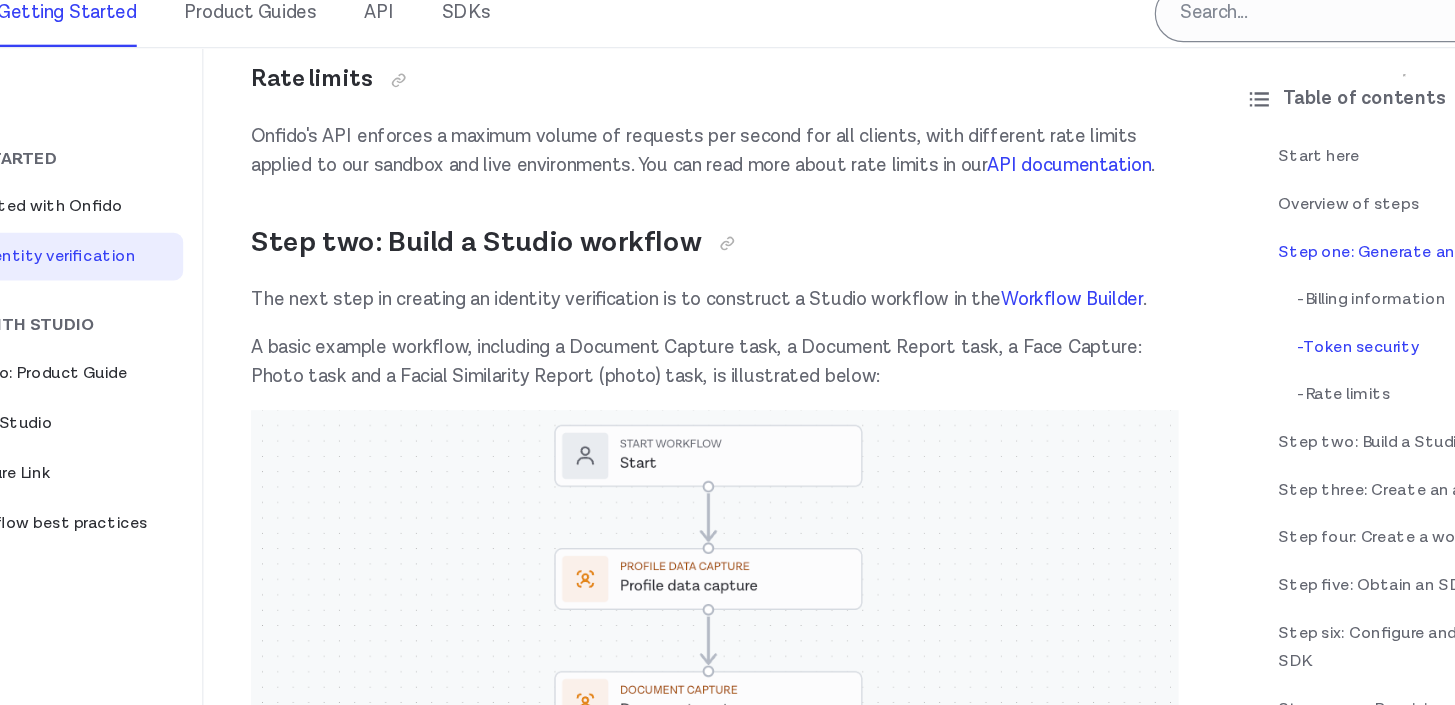 scroll, scrollTop: 2135, scrollLeft: 0, axis: vertical 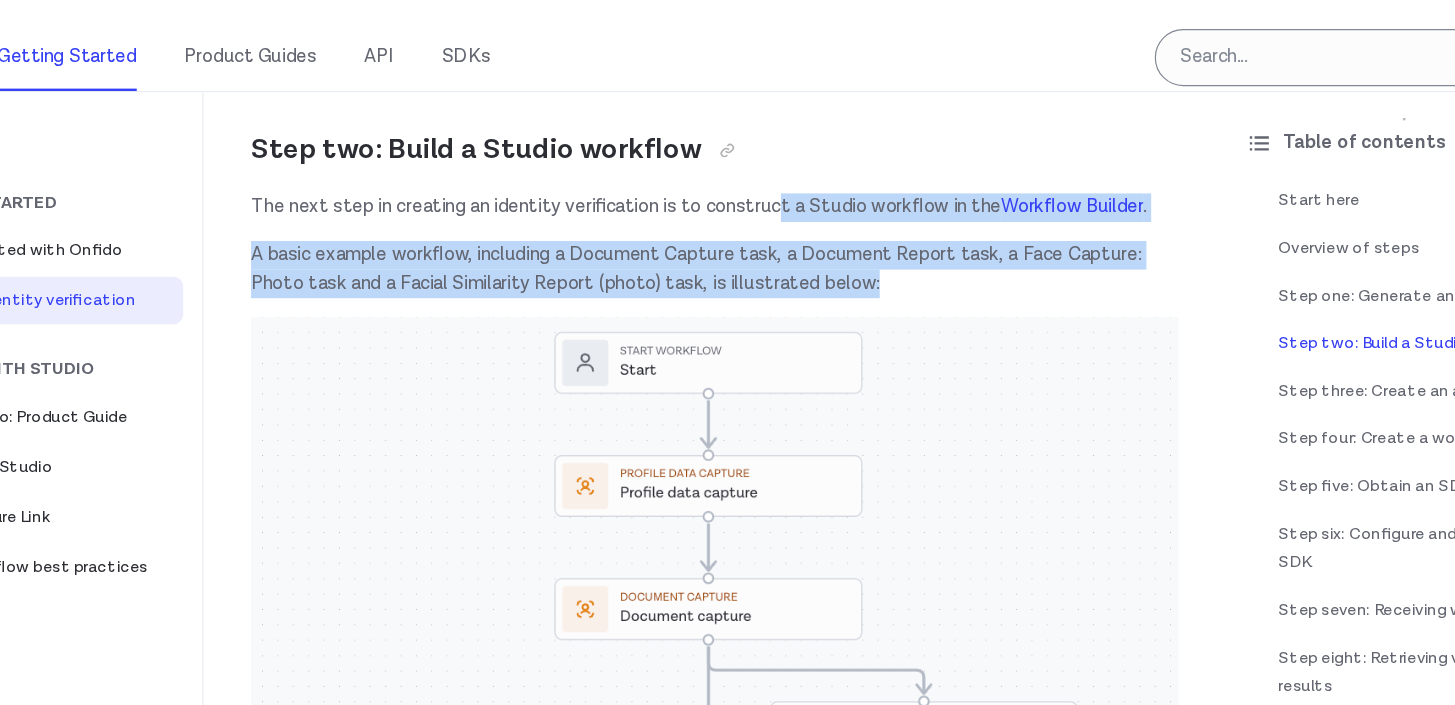 drag, startPoint x: 784, startPoint y: 258, endPoint x: 897, endPoint y: 331, distance: 134.52881 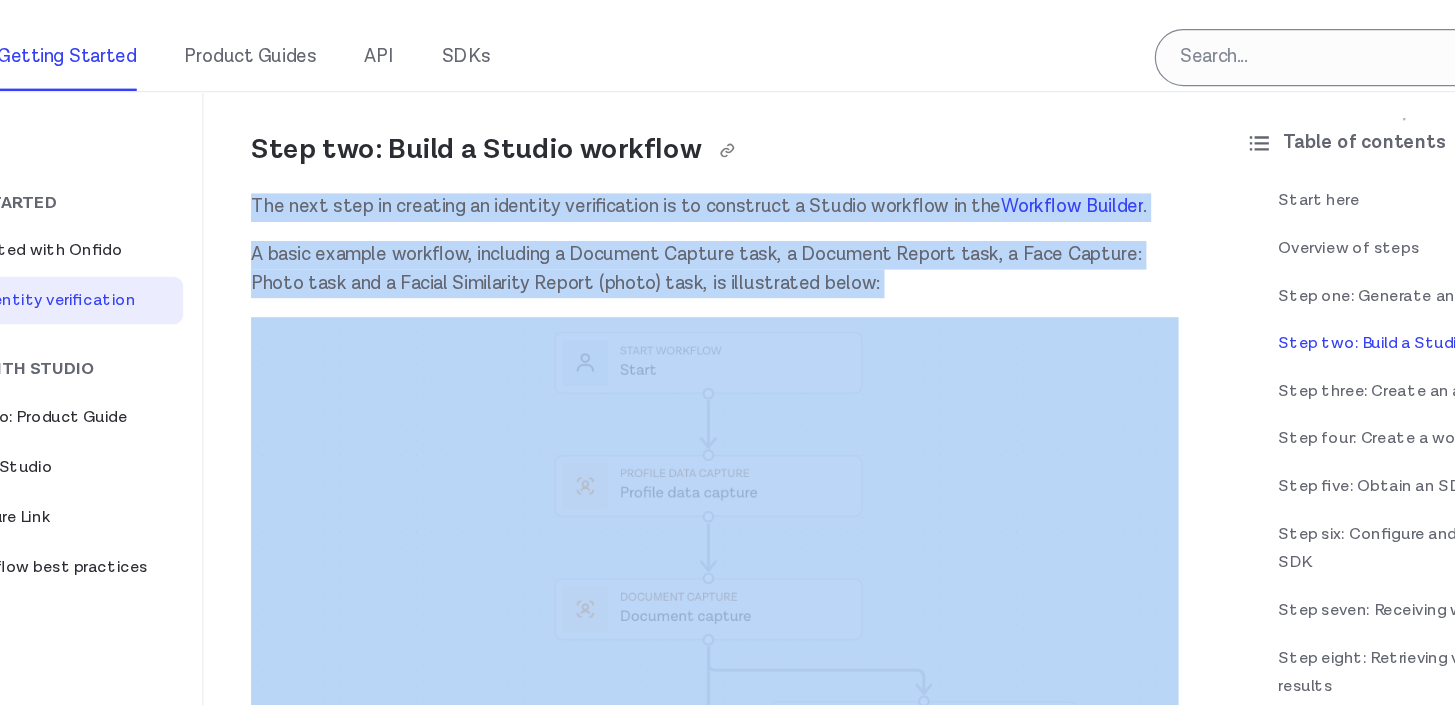 drag, startPoint x: 897, startPoint y: 331, endPoint x: 877, endPoint y: 219, distance: 113.7717 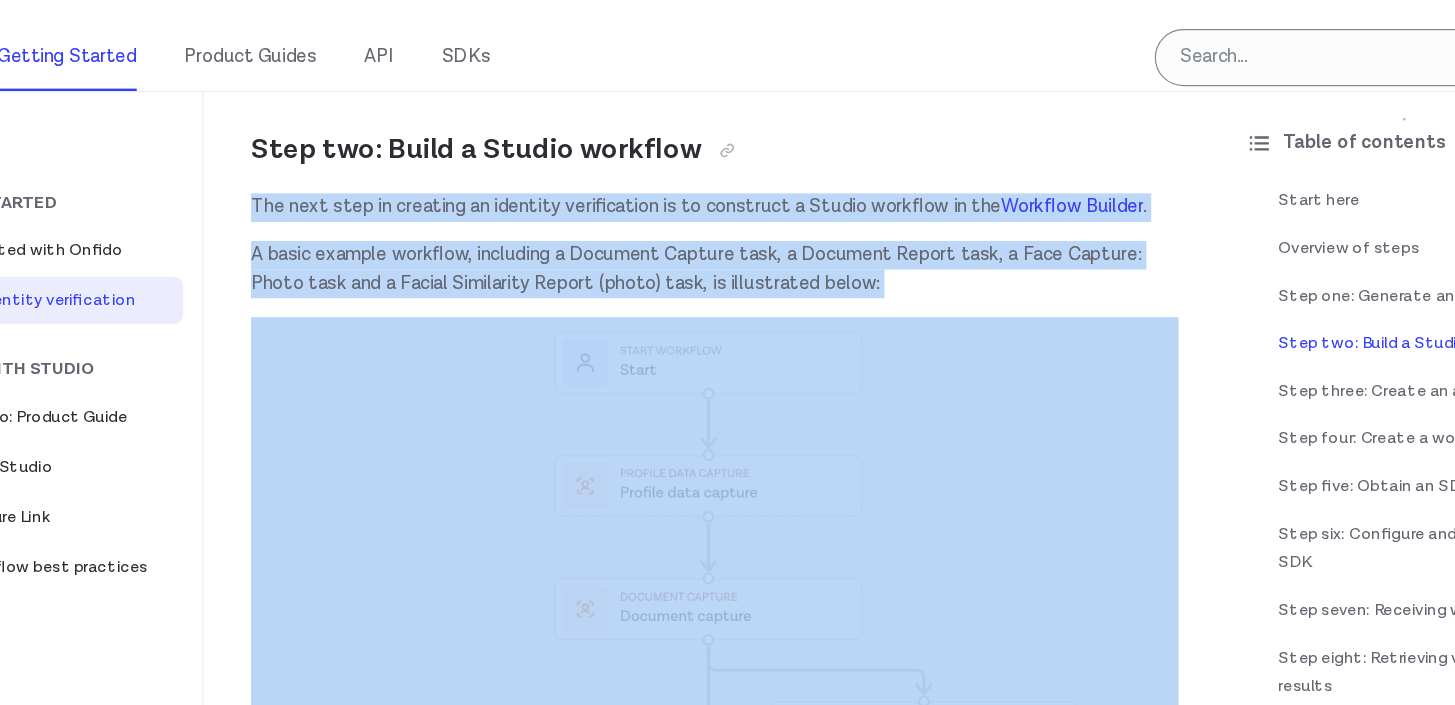 drag, startPoint x: 877, startPoint y: 217, endPoint x: 887, endPoint y: 331, distance: 114.43776 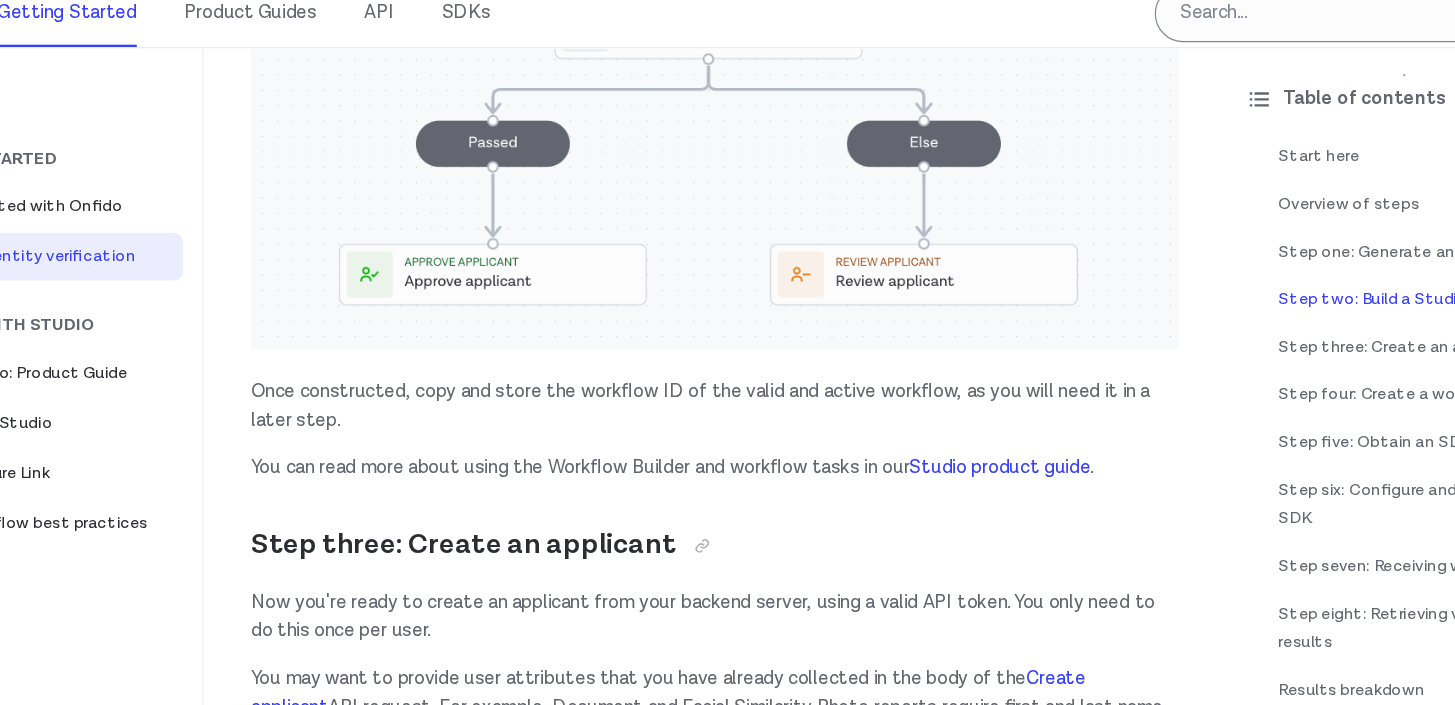 scroll, scrollTop: 2995, scrollLeft: 0, axis: vertical 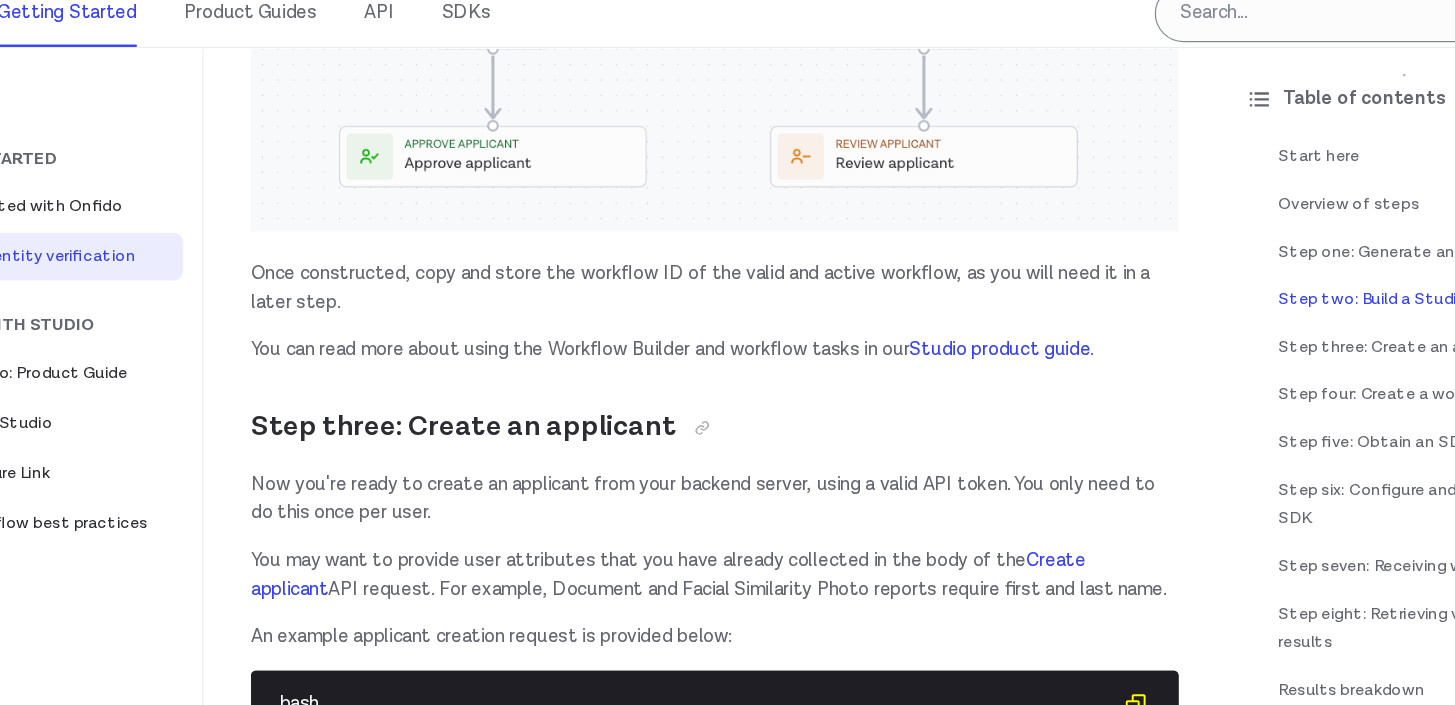click on "Once constructed, copy and store the workflow ID of the valid and active workflow, as you will need it in a later step." at bounding box center (725, 355) 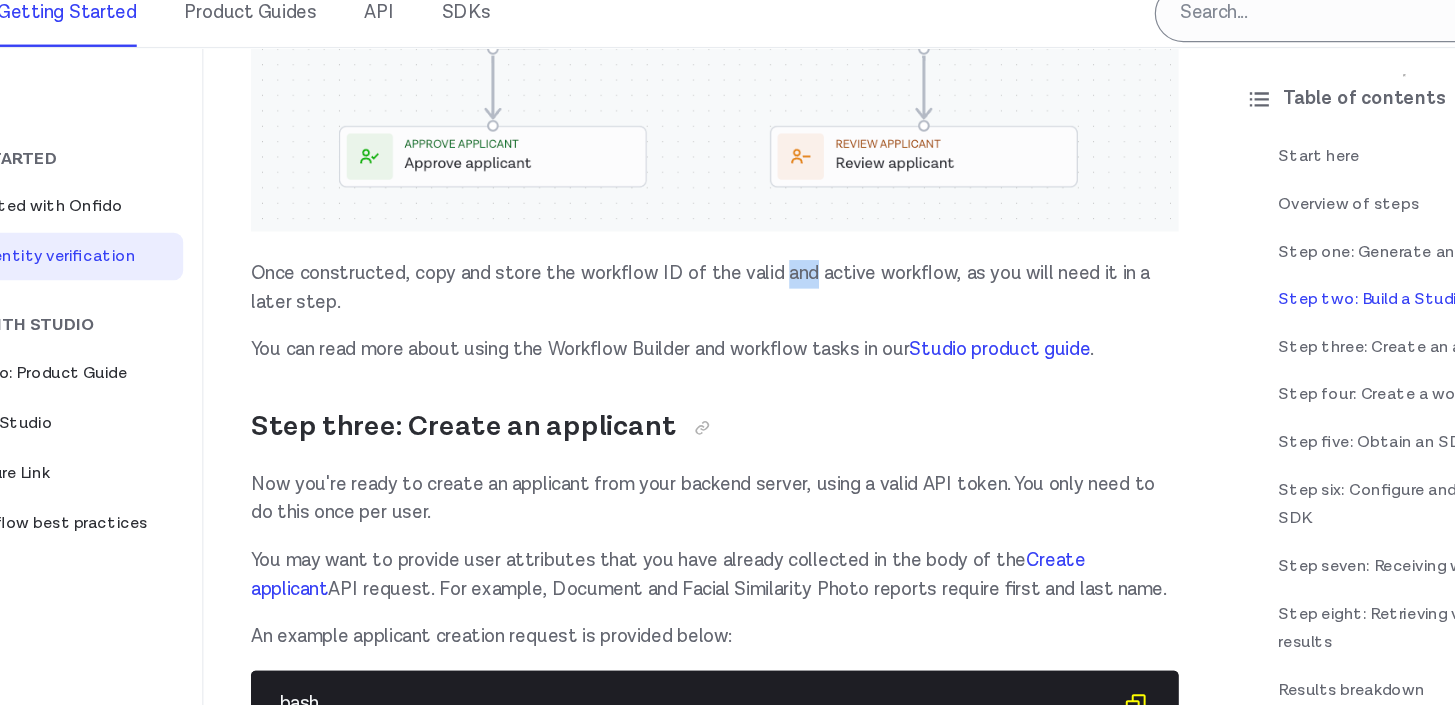click on "Once constructed, copy and store the workflow ID of the valid and active workflow, as you will need it in a later step." at bounding box center (725, 355) 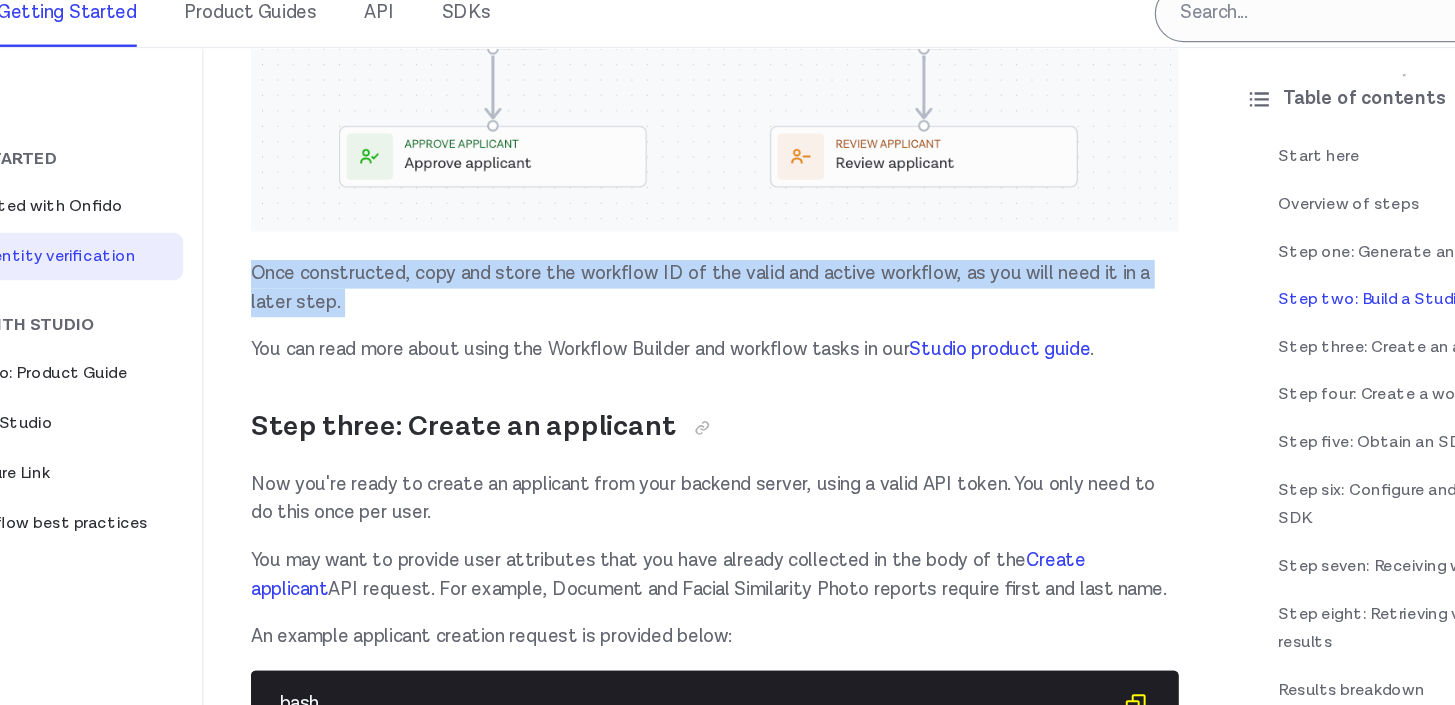 click on "Once constructed, copy and store the workflow ID of the valid and active workflow, as you will need it in a later step." at bounding box center (725, 355) 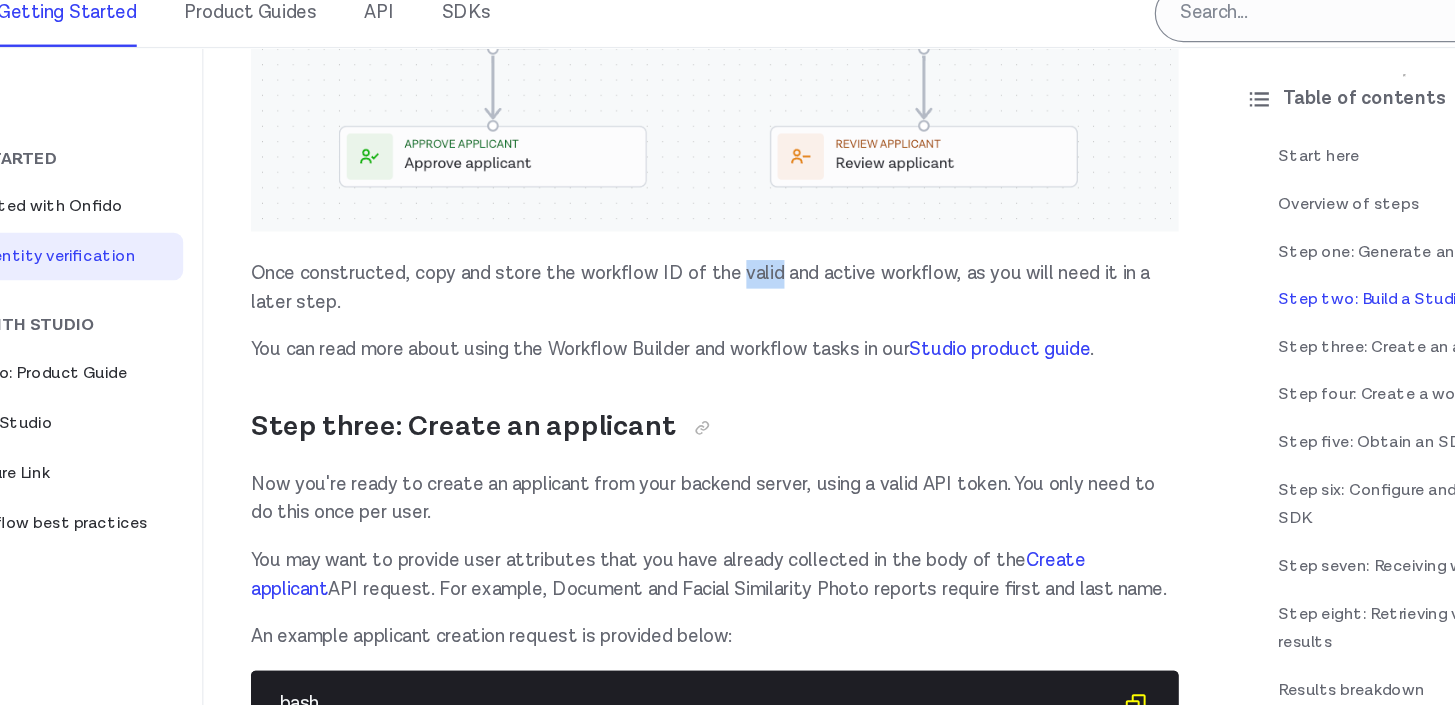 click on "Once constructed, copy and store the workflow ID of the valid and active workflow, as you will need it in a later step." at bounding box center [725, 355] 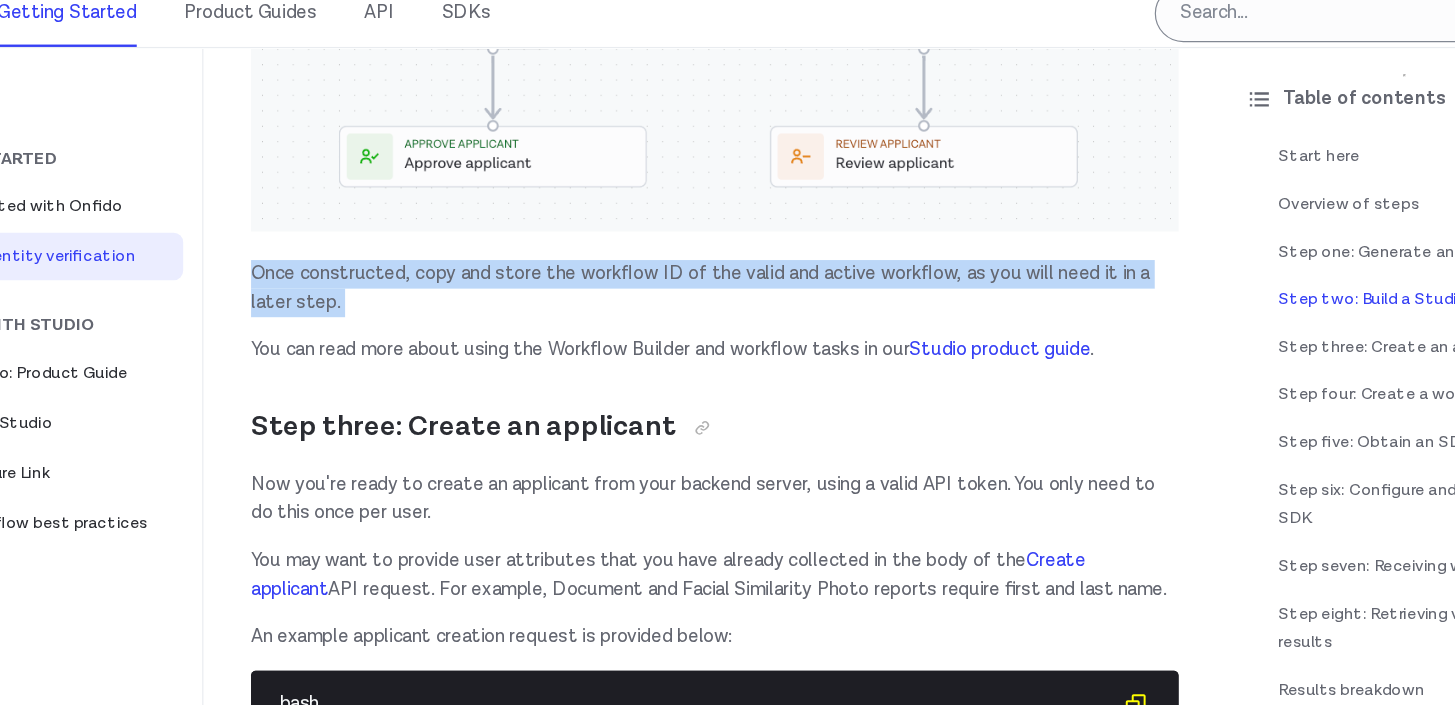 click on "Once constructed, copy and store the workflow ID of the valid and active workflow, as you will need it in a later step." at bounding box center (725, 355) 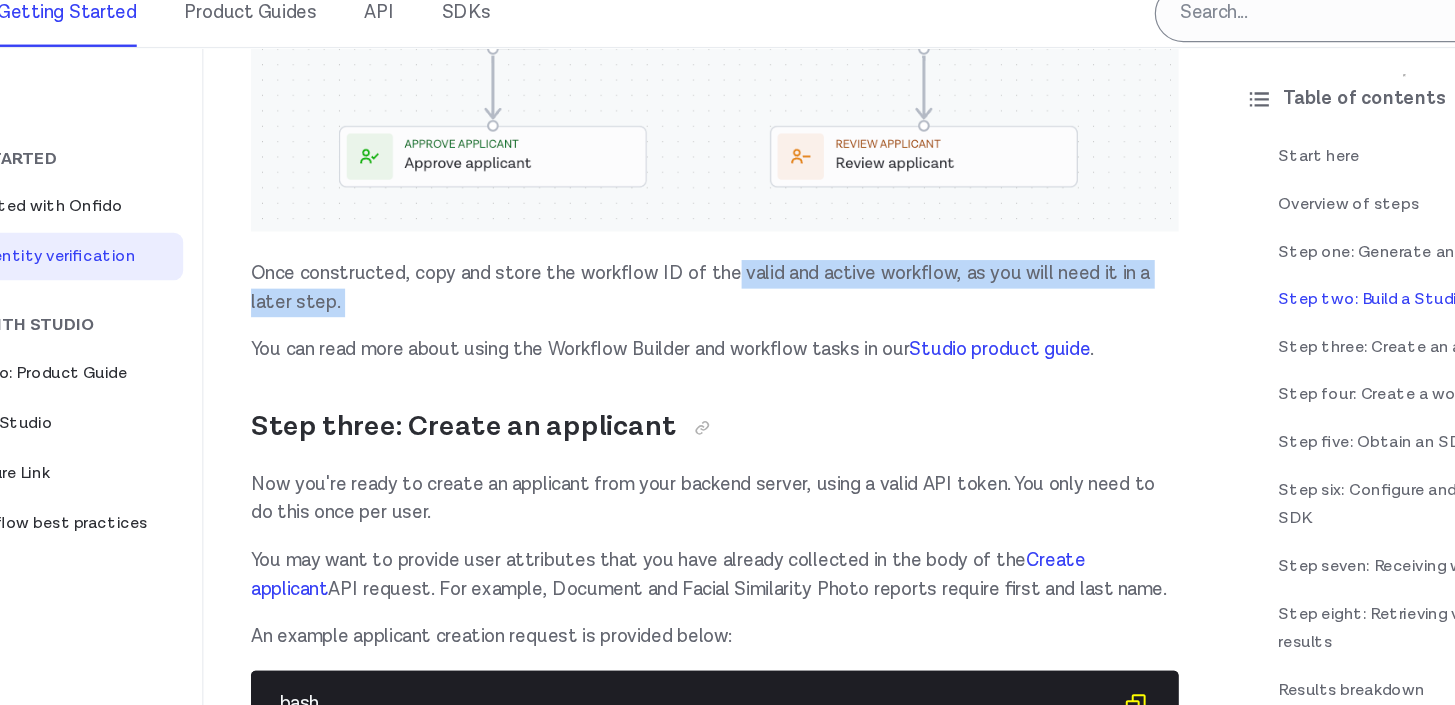 click on "Once constructed, copy and store the workflow ID of the valid and active workflow, as you will need it in a later step." at bounding box center [725, 355] 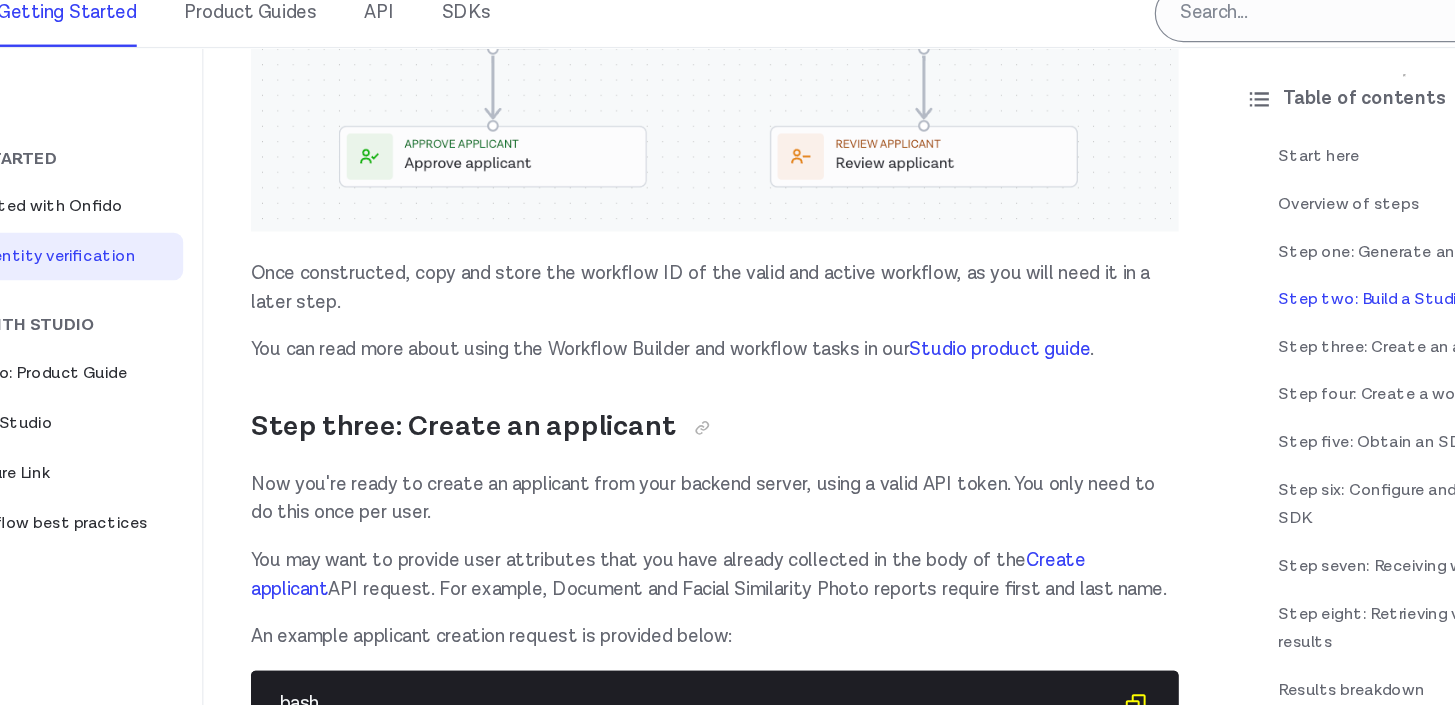 click on "Once constructed, copy and store the workflow ID of the valid and active workflow, as you will need it in a later step." at bounding box center (725, 355) 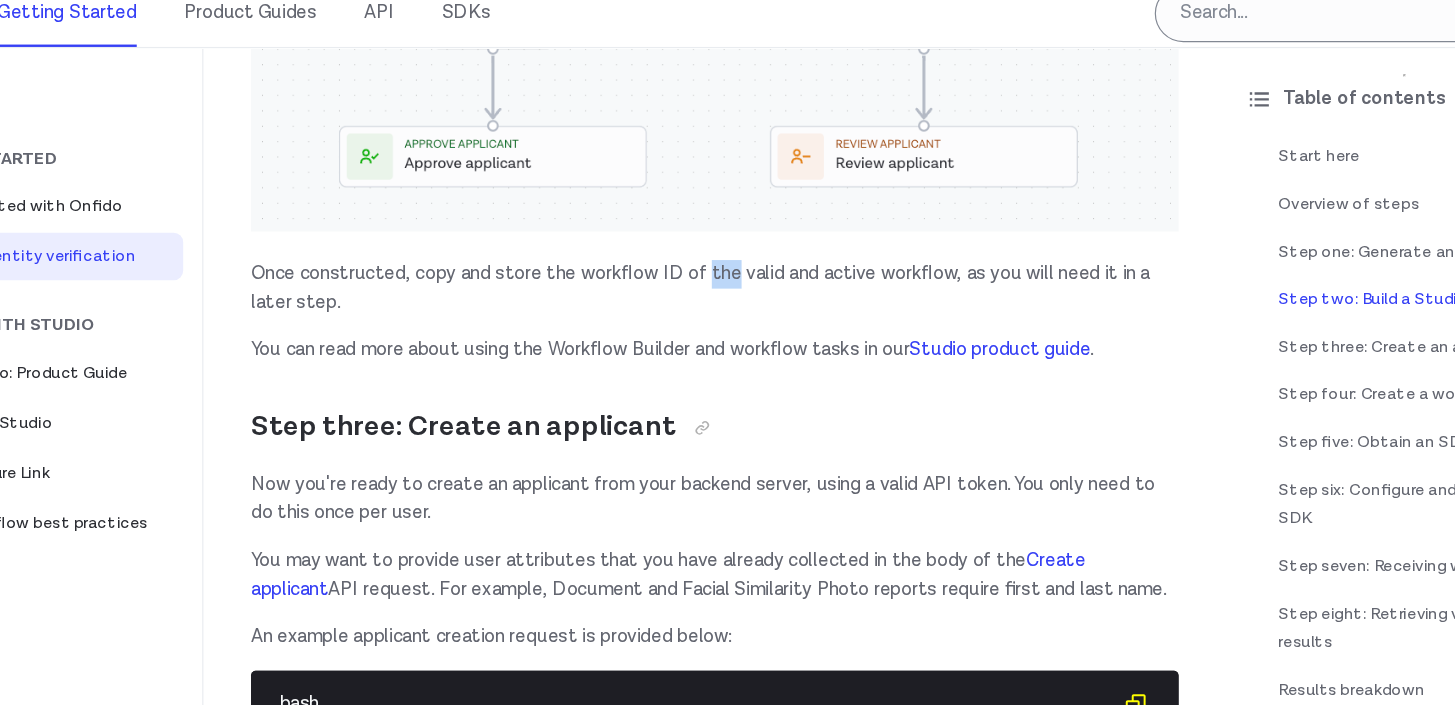 click on "Once constructed, copy and store the workflow ID of the valid and active workflow, as you will need it in a later step." at bounding box center [725, 355] 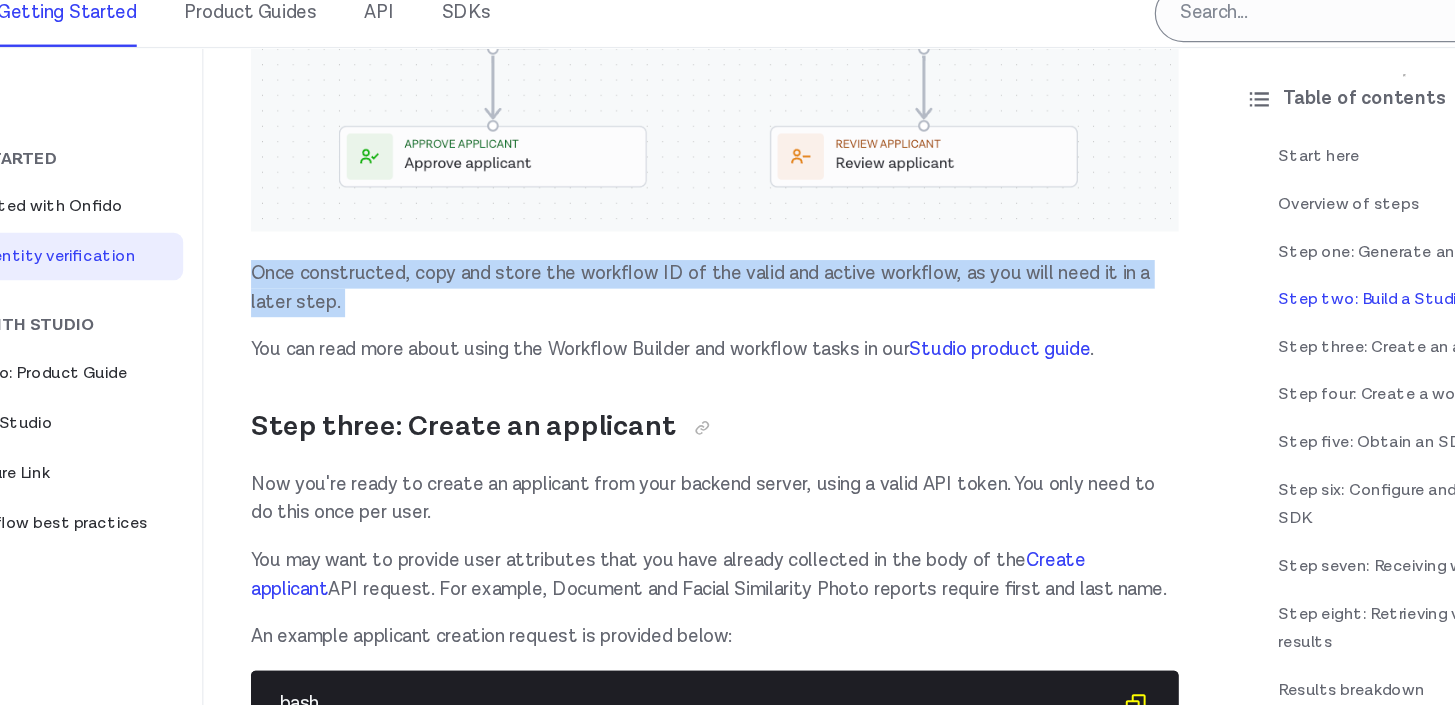 click on "Once constructed, copy and store the workflow ID of the valid and active workflow, as you will need it in a later step." at bounding box center [725, 355] 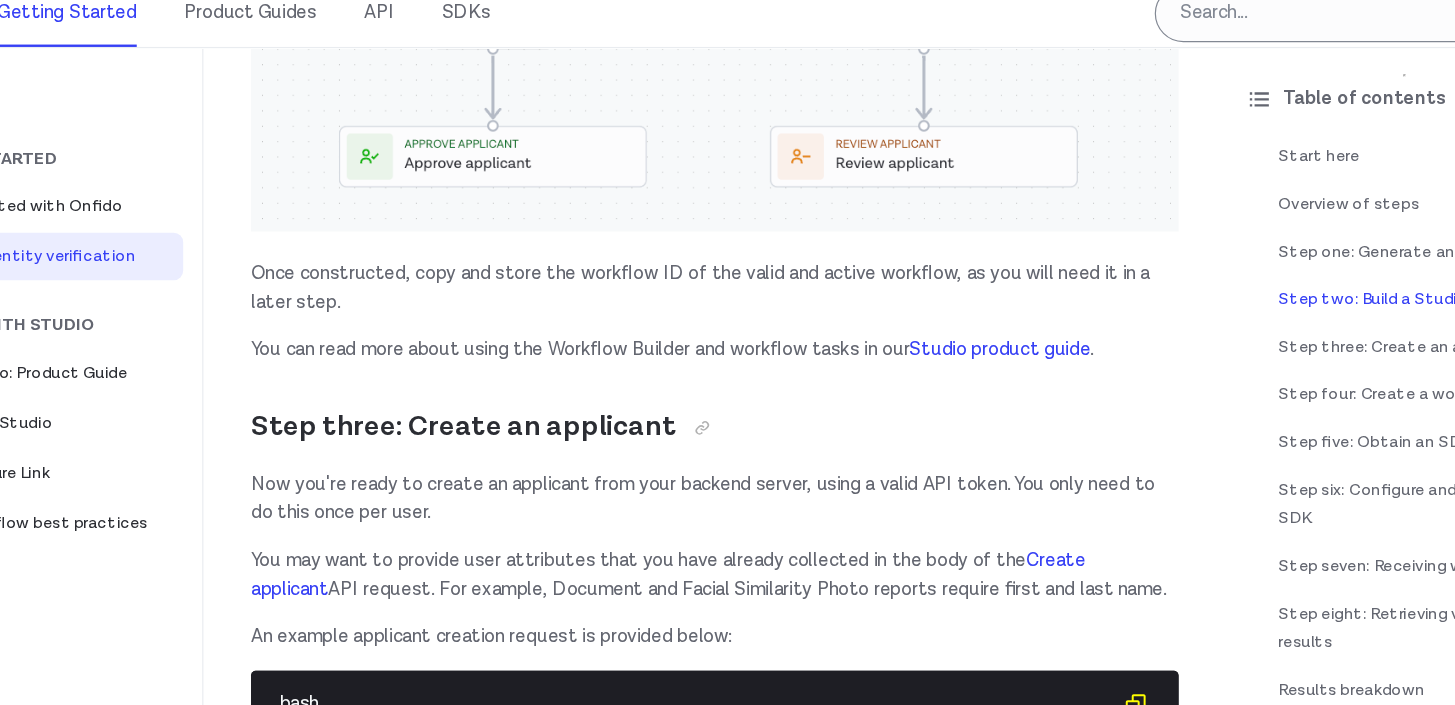 click on "You can read more about using the Workflow Builder and workflow tasks in our  Studio product guide ." at bounding box center (725, 407) 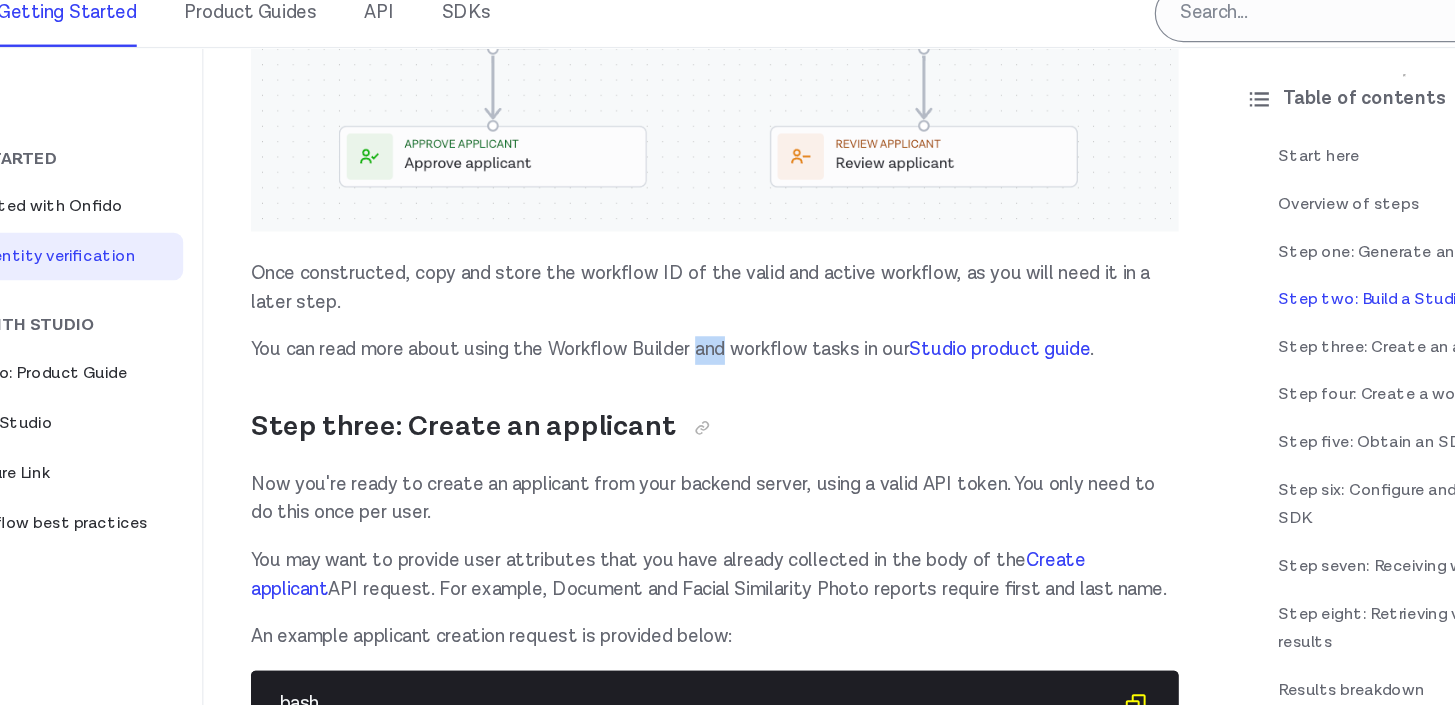 click on "You can read more about using the Workflow Builder and workflow tasks in our  Studio product guide ." at bounding box center [725, 407] 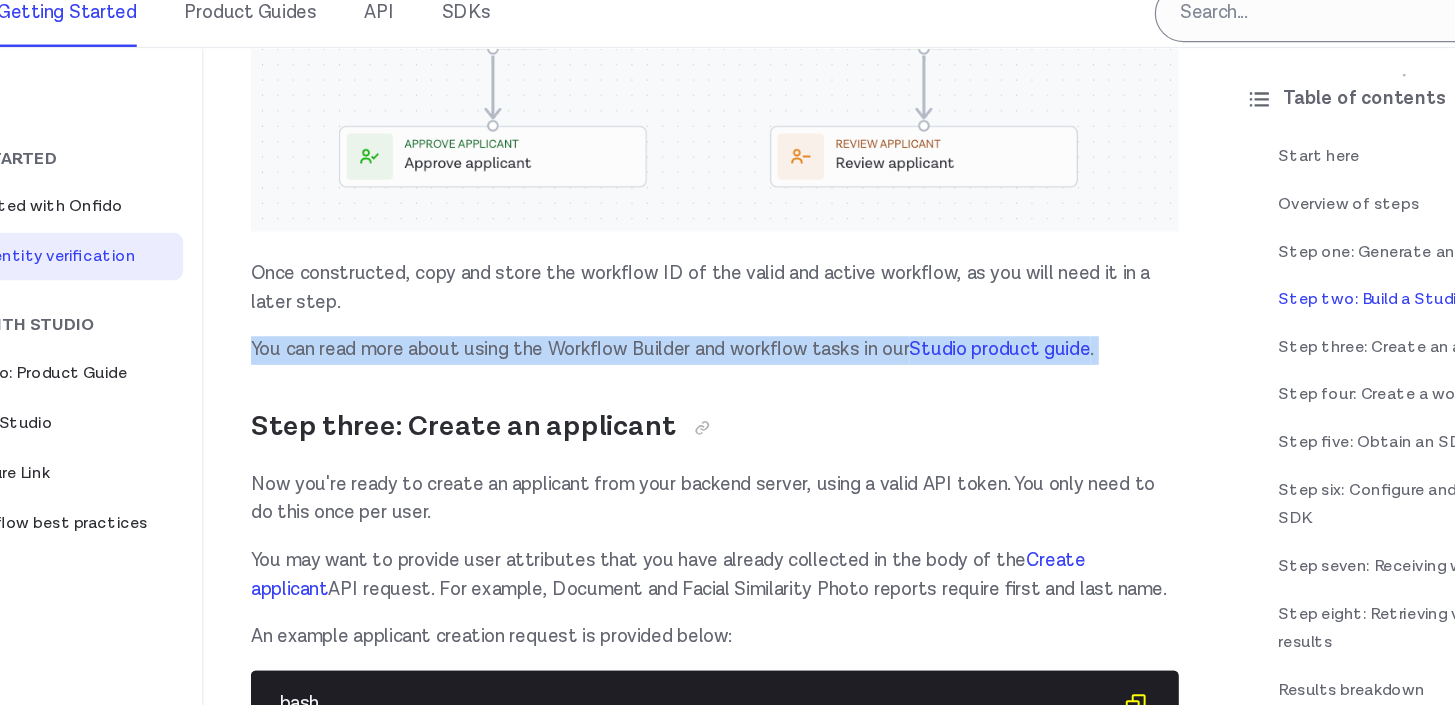 click on "You can read more about using the Workflow Builder and workflow tasks in our  Studio product guide ." at bounding box center [725, 407] 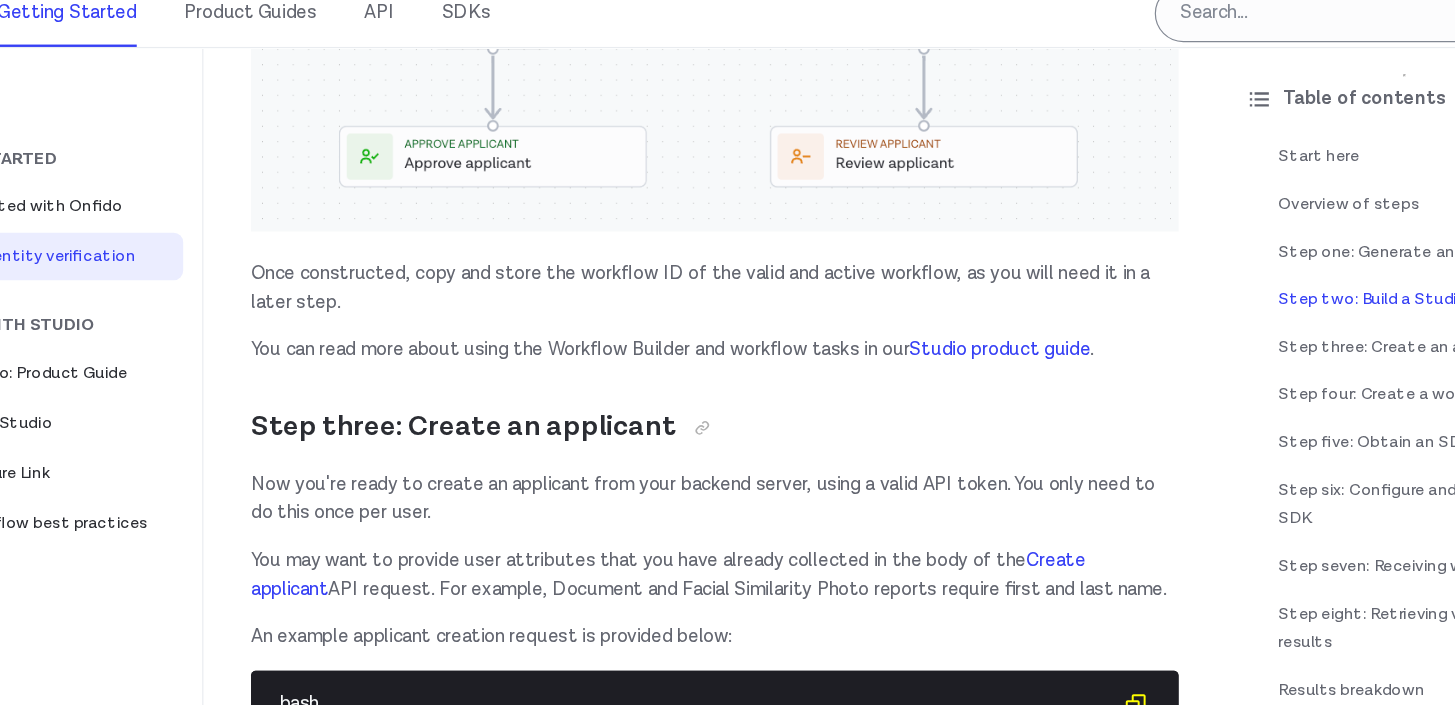 click on "Now you're ready to create an applicant from your backend server, using a valid API token. You only need to do this once per user." at bounding box center (725, 532) 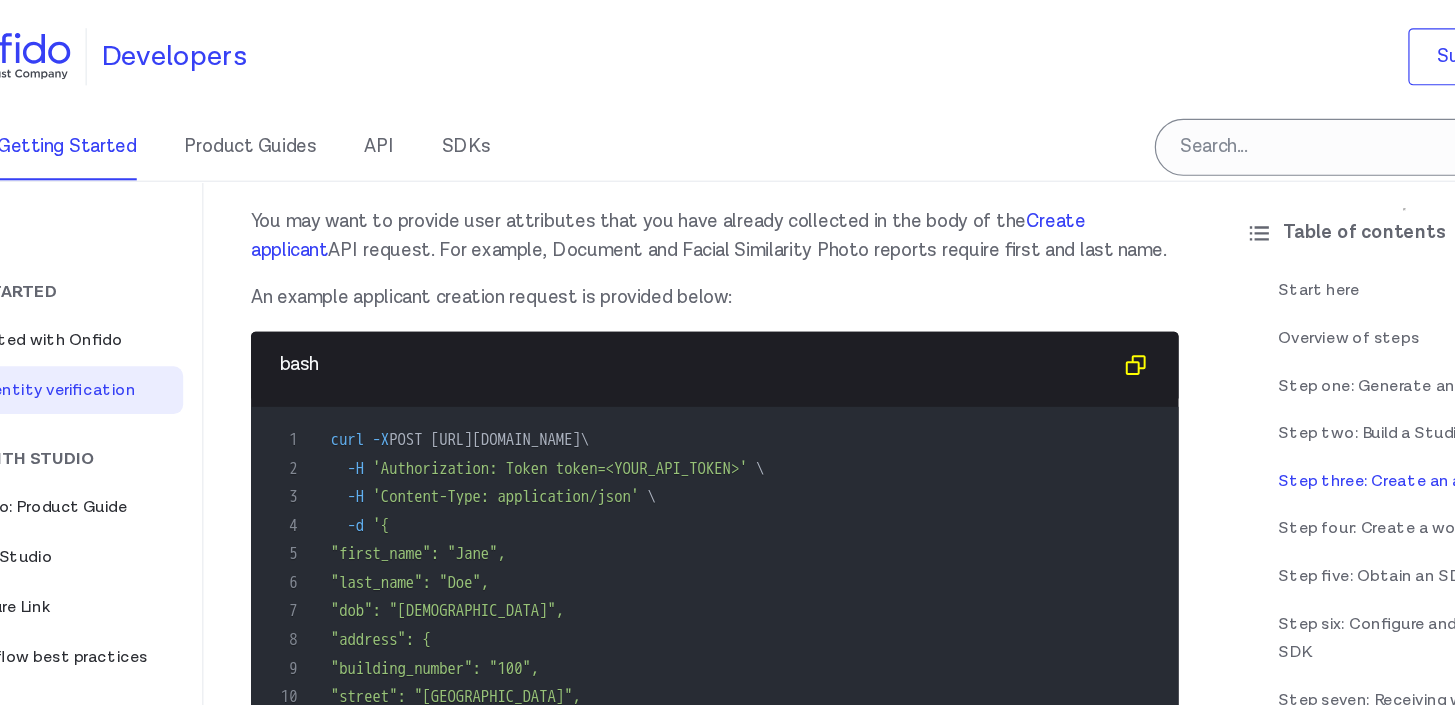 scroll, scrollTop: 3343, scrollLeft: 0, axis: vertical 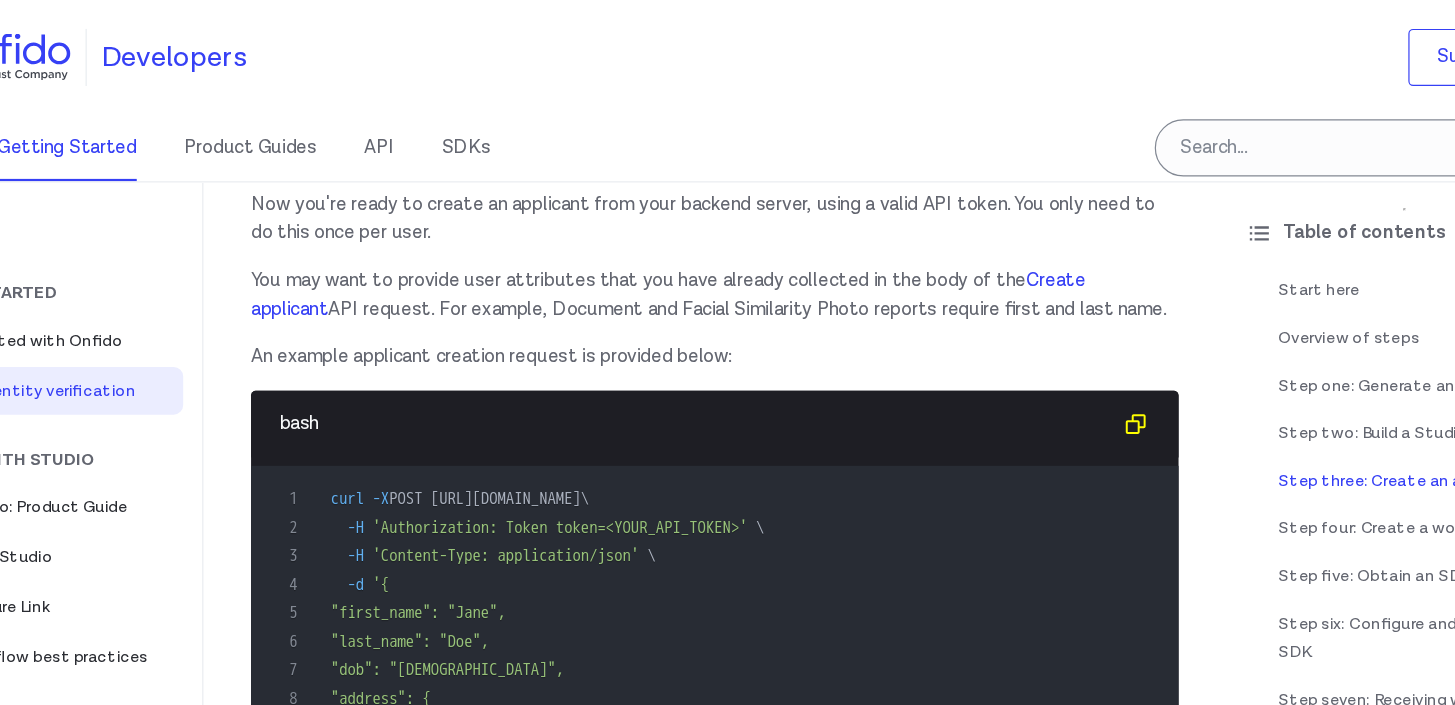 click on "bash" at bounding box center [709, 356] 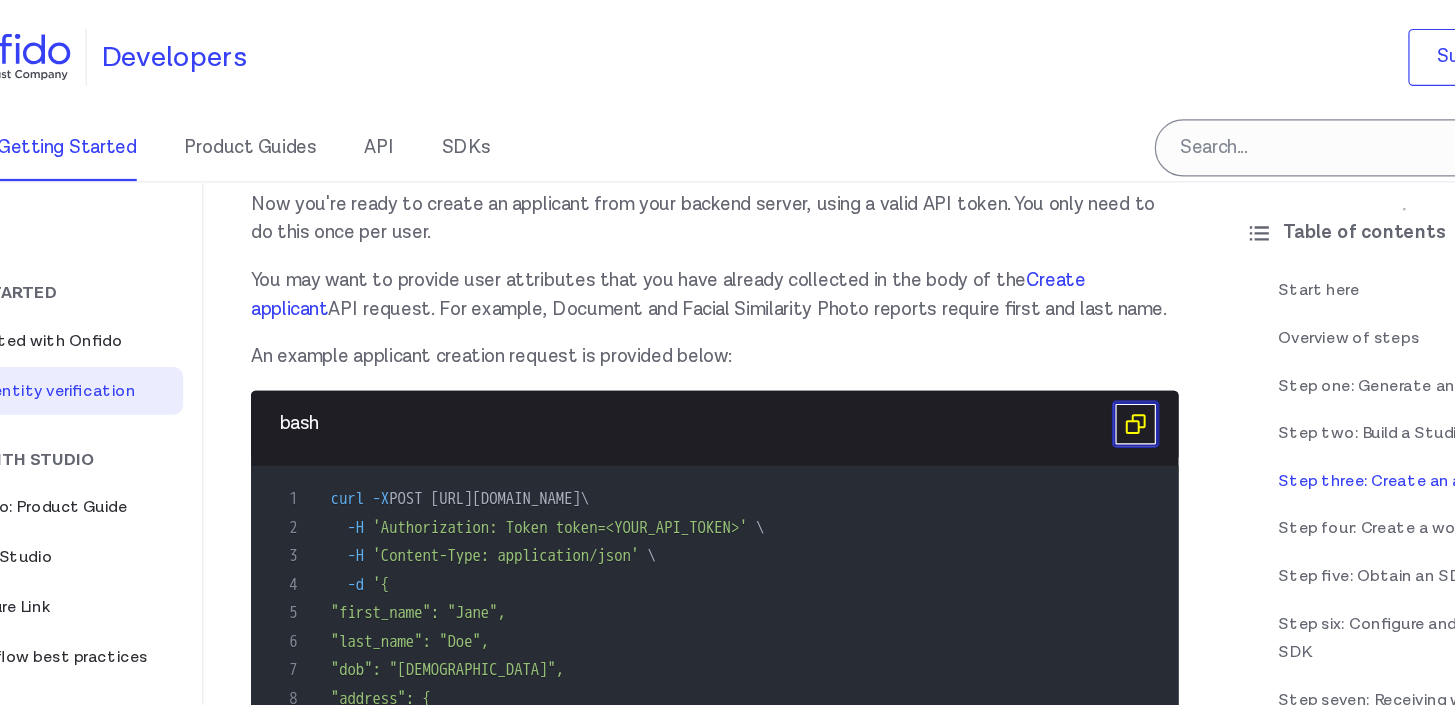 click 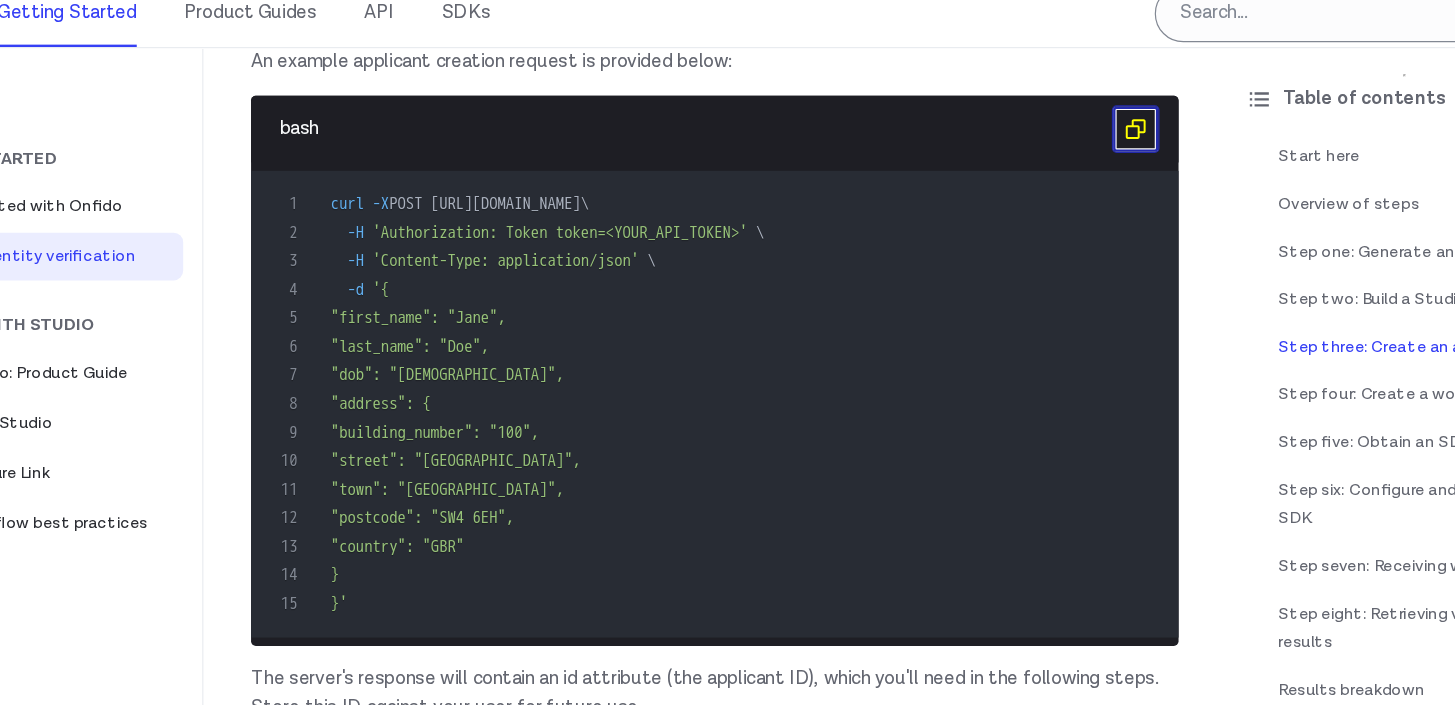 scroll, scrollTop: 3479, scrollLeft: 0, axis: vertical 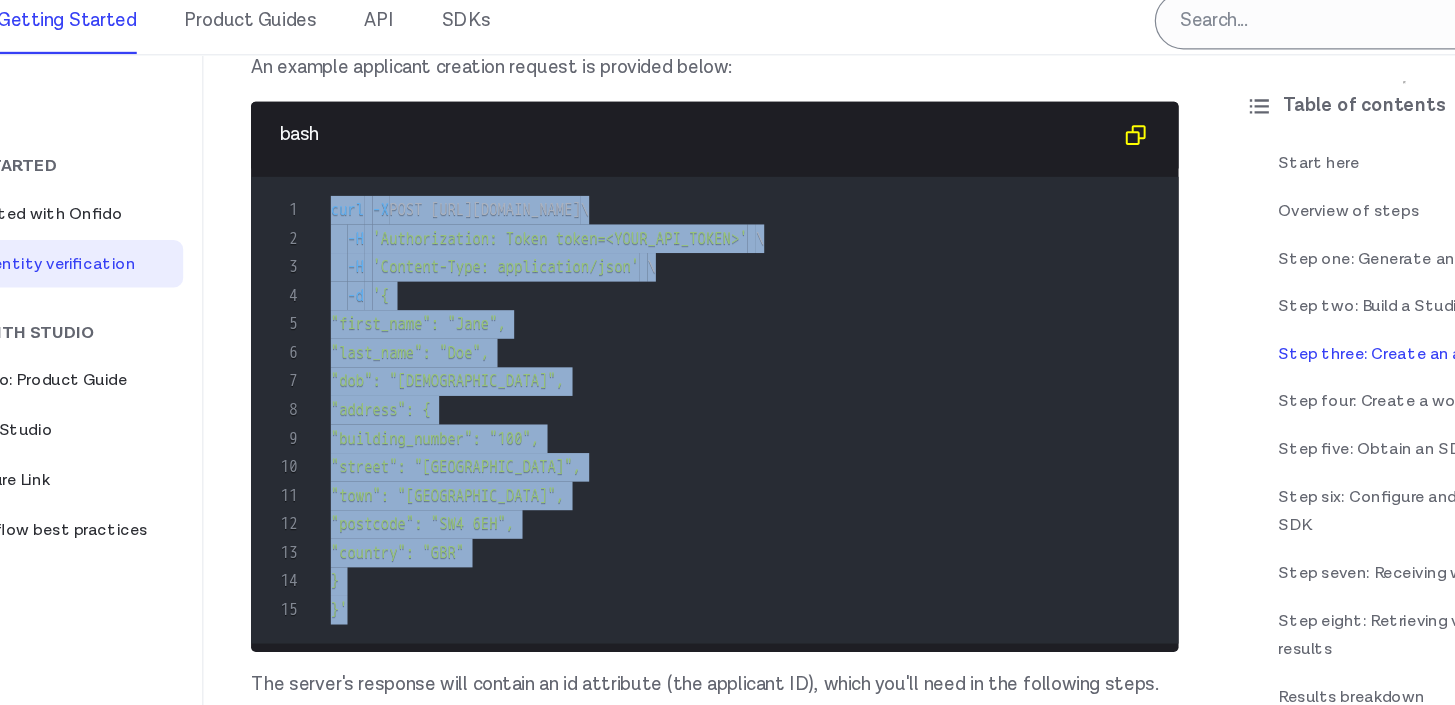 drag, startPoint x: 401, startPoint y: 295, endPoint x: 467, endPoint y: 637, distance: 348.3102 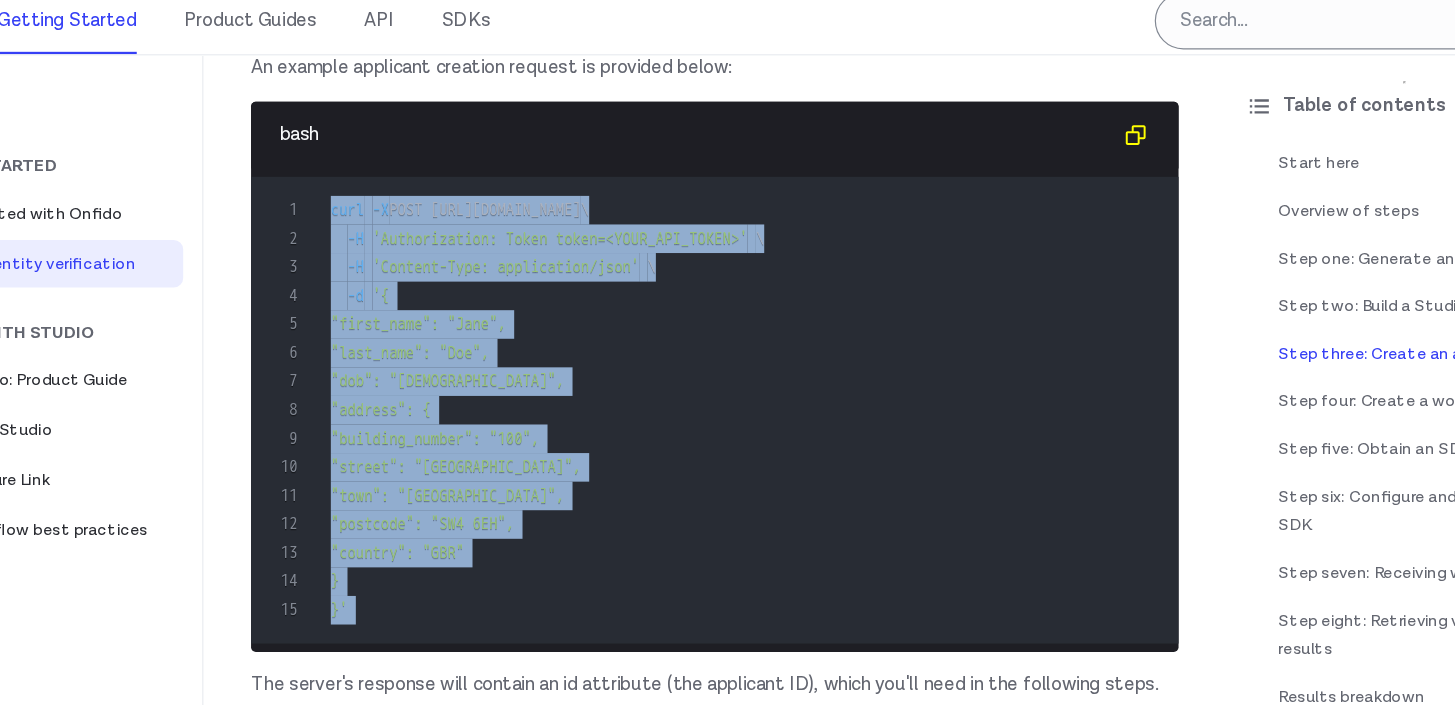 drag, startPoint x: 468, startPoint y: 637, endPoint x: 418, endPoint y: 290, distance: 350.5838 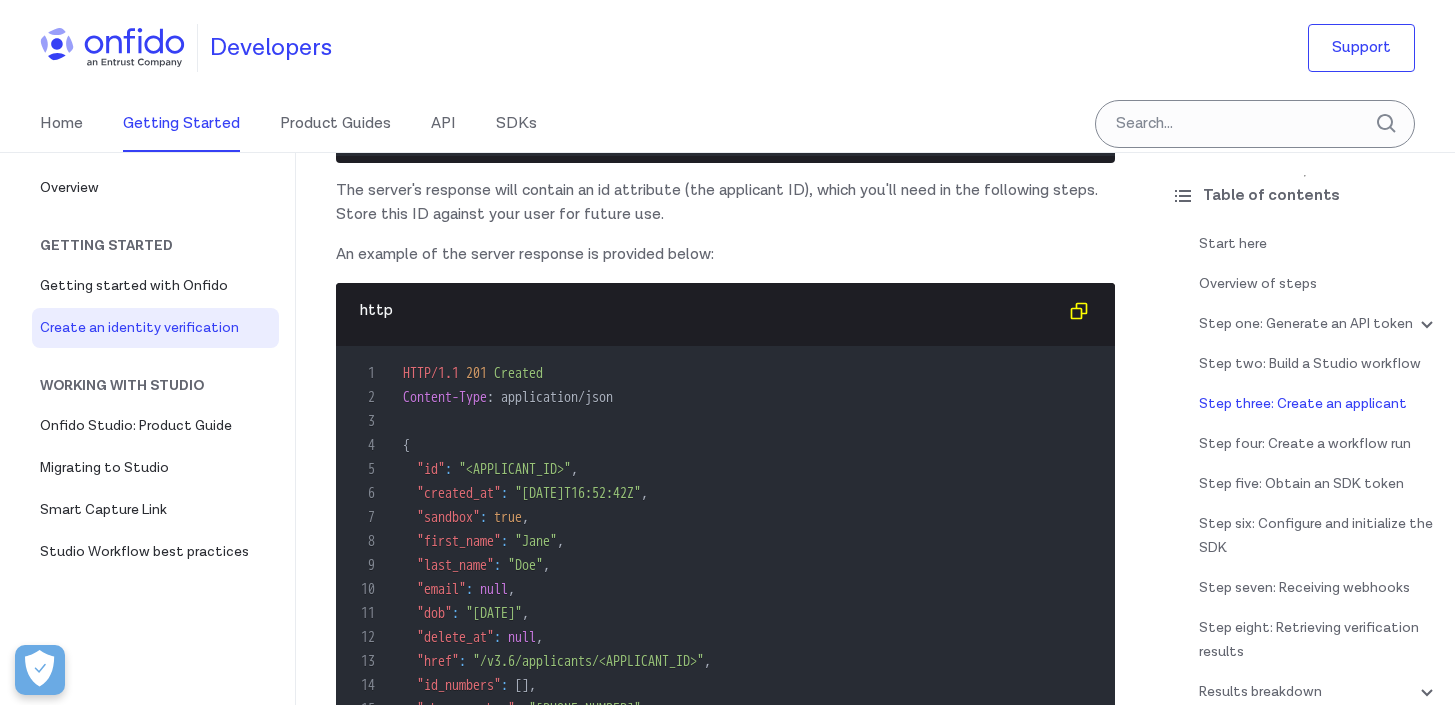 scroll, scrollTop: 4045, scrollLeft: 0, axis: vertical 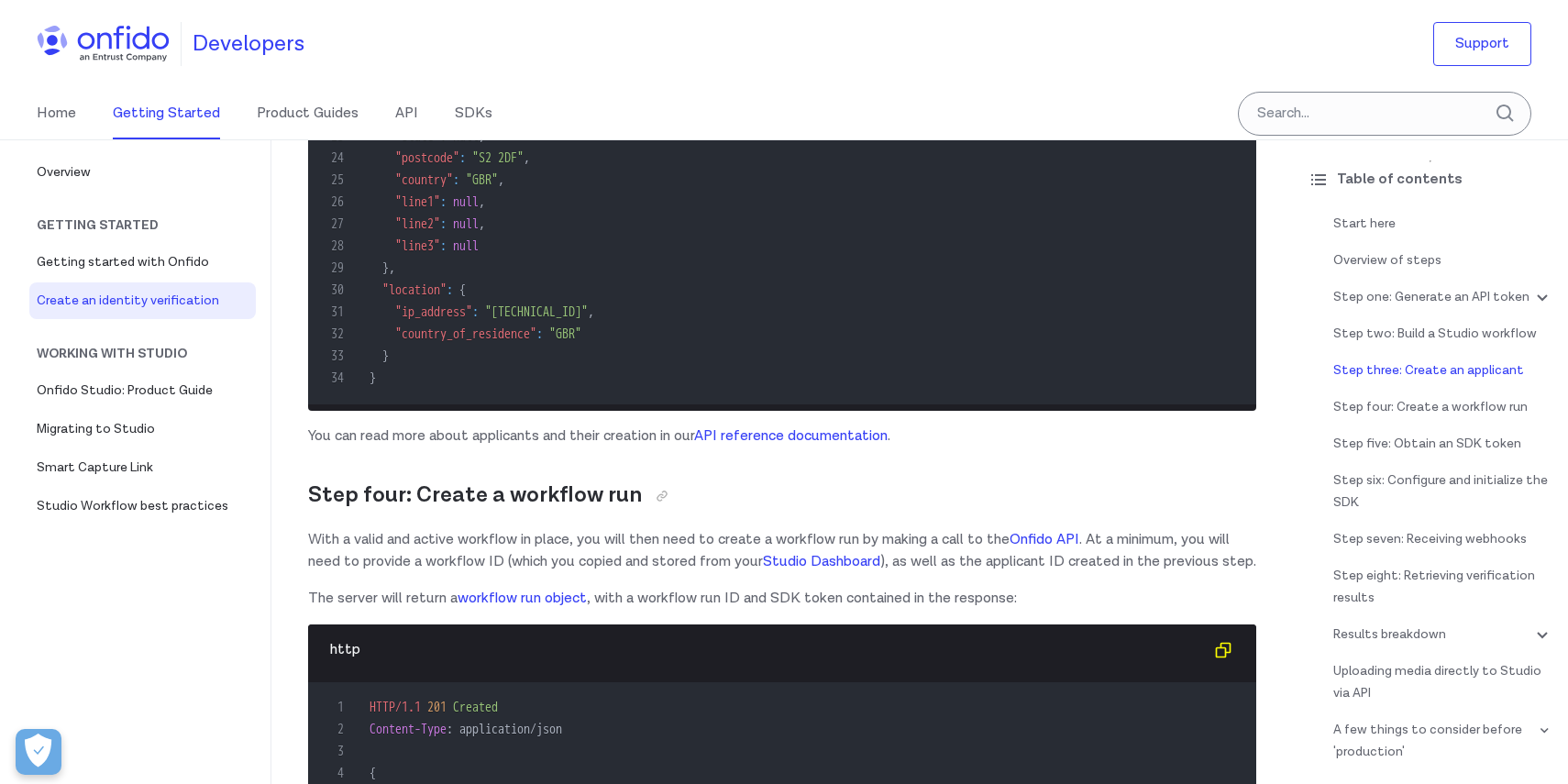 click on "With a valid and active workflow in place, you will then need to create a workflow run by making a call to the  Onfido API . At a minimum, you will need to provide a workflow ID (which you copied and stored from your  Studio Dashboard ), as well as the applicant ID created in the previous step." at bounding box center (782, 551) 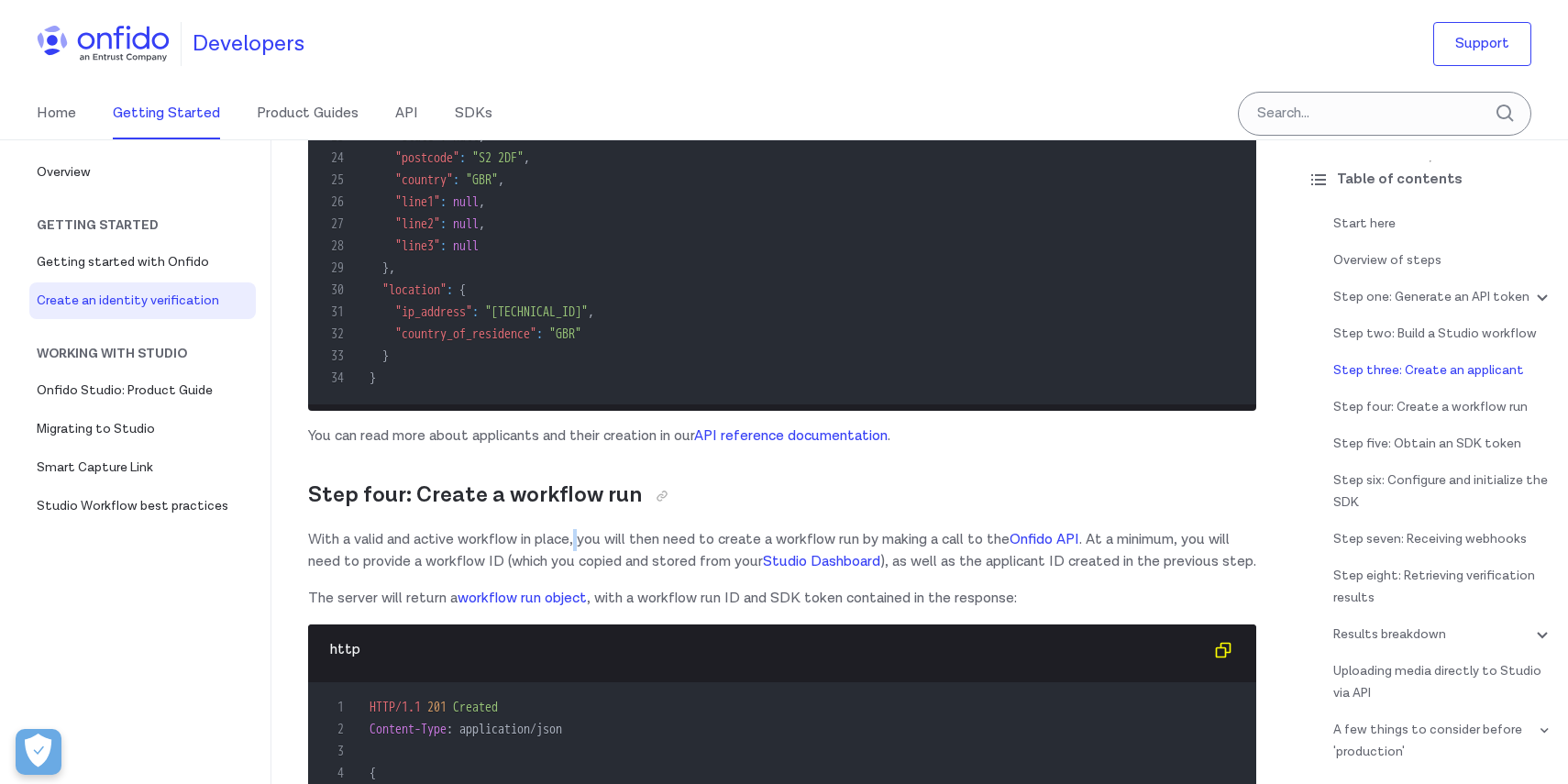click on "With a valid and active workflow in place, you will then need to create a workflow run by making a call to the  Onfido API . At a minimum, you will need to provide a workflow ID (which you copied and stored from your  Studio Dashboard ), as well as the applicant ID created in the previous step." at bounding box center (782, 551) 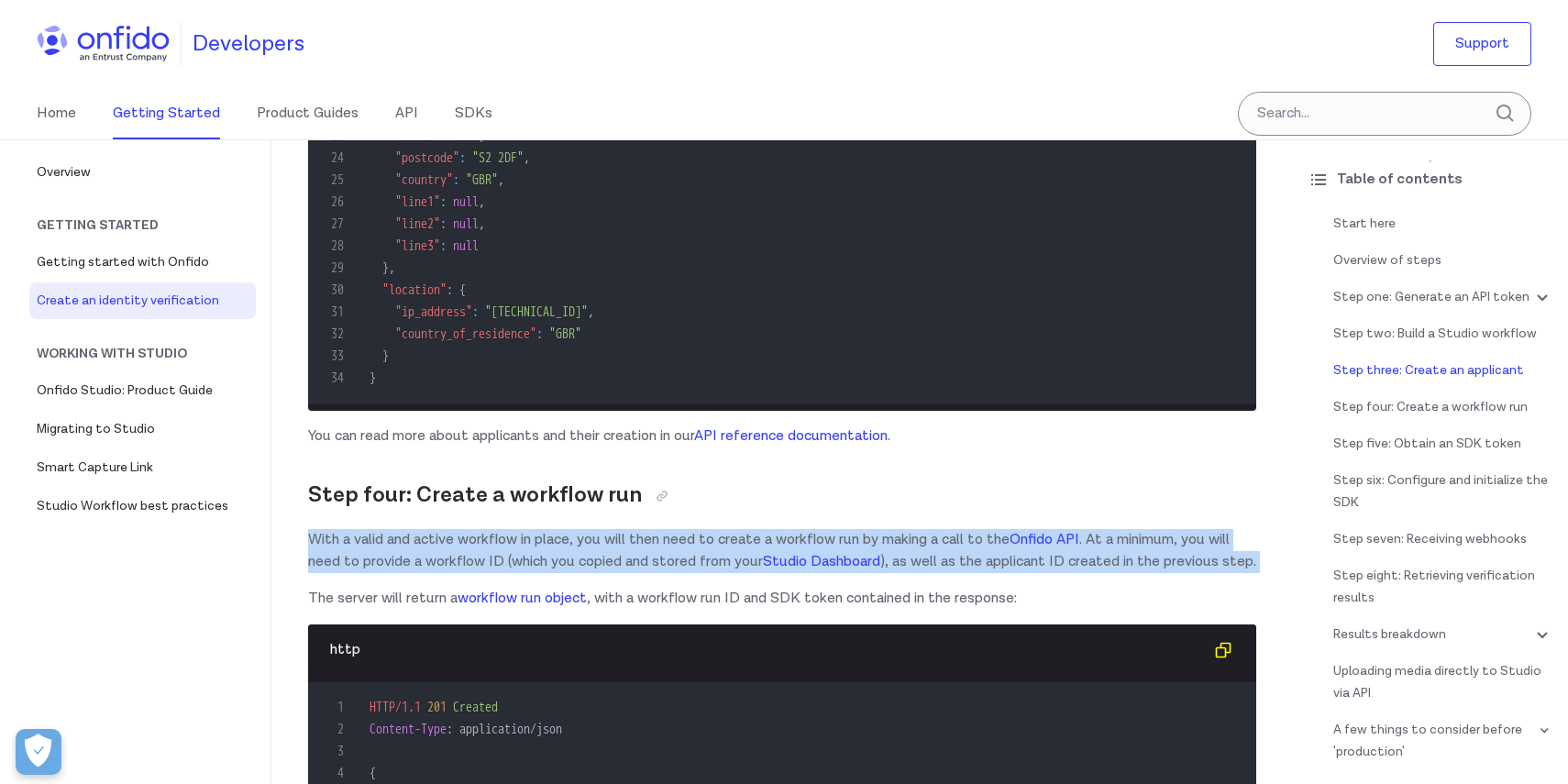 click on "With a valid and active workflow in place, you will then need to create a workflow run by making a call to the  Onfido API . At a minimum, you will need to provide a workflow ID (which you copied and stored from your  Studio Dashboard ), as well as the applicant ID created in the previous step." at bounding box center (782, 551) 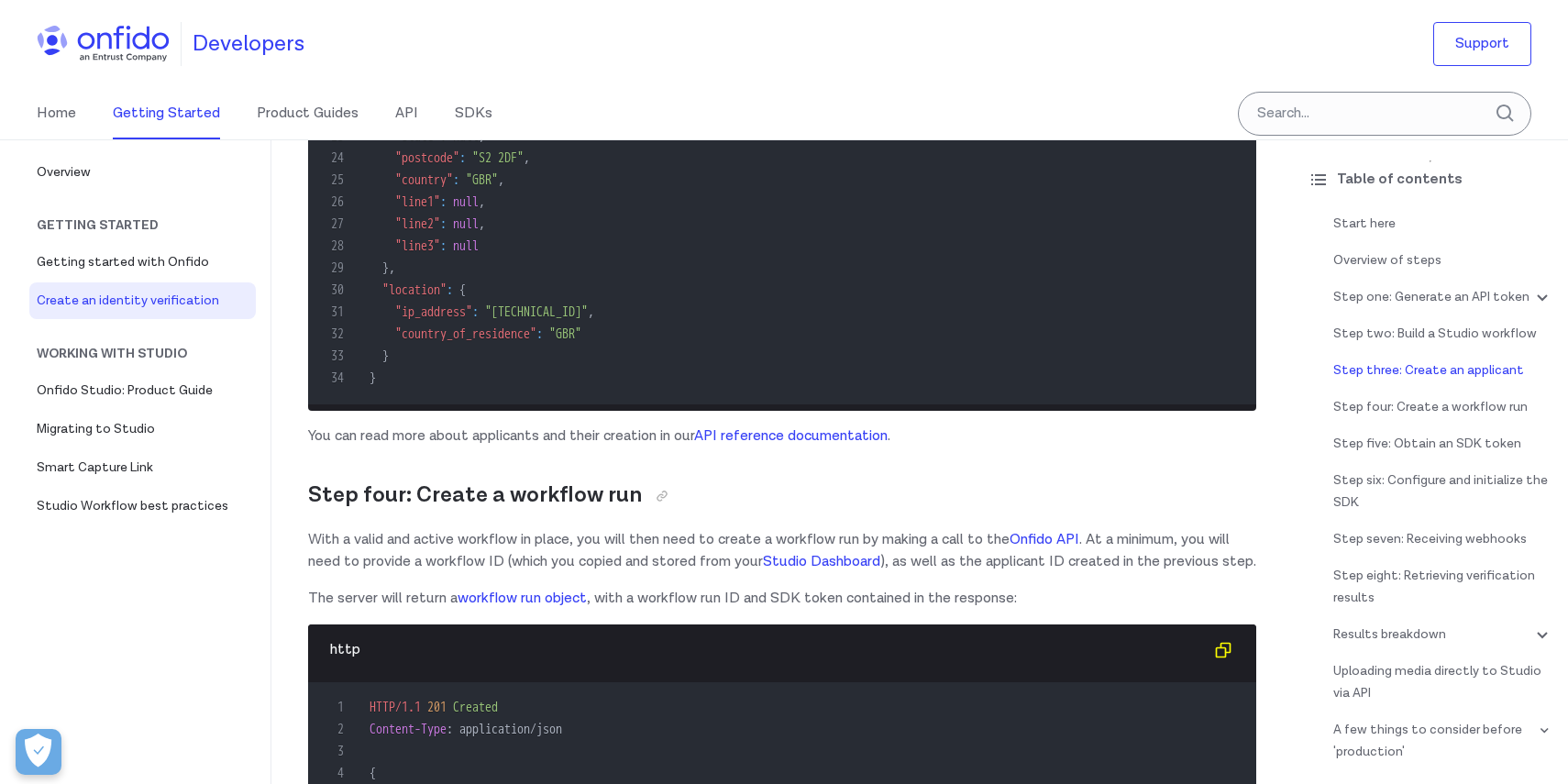 click on "With a valid and active workflow in place, you will then need to create a workflow run by making a call to the  Onfido API . At a minimum, you will need to provide a workflow ID (which you copied and stored from your  Studio Dashboard ), as well as the applicant ID created in the previous step." at bounding box center [782, 551] 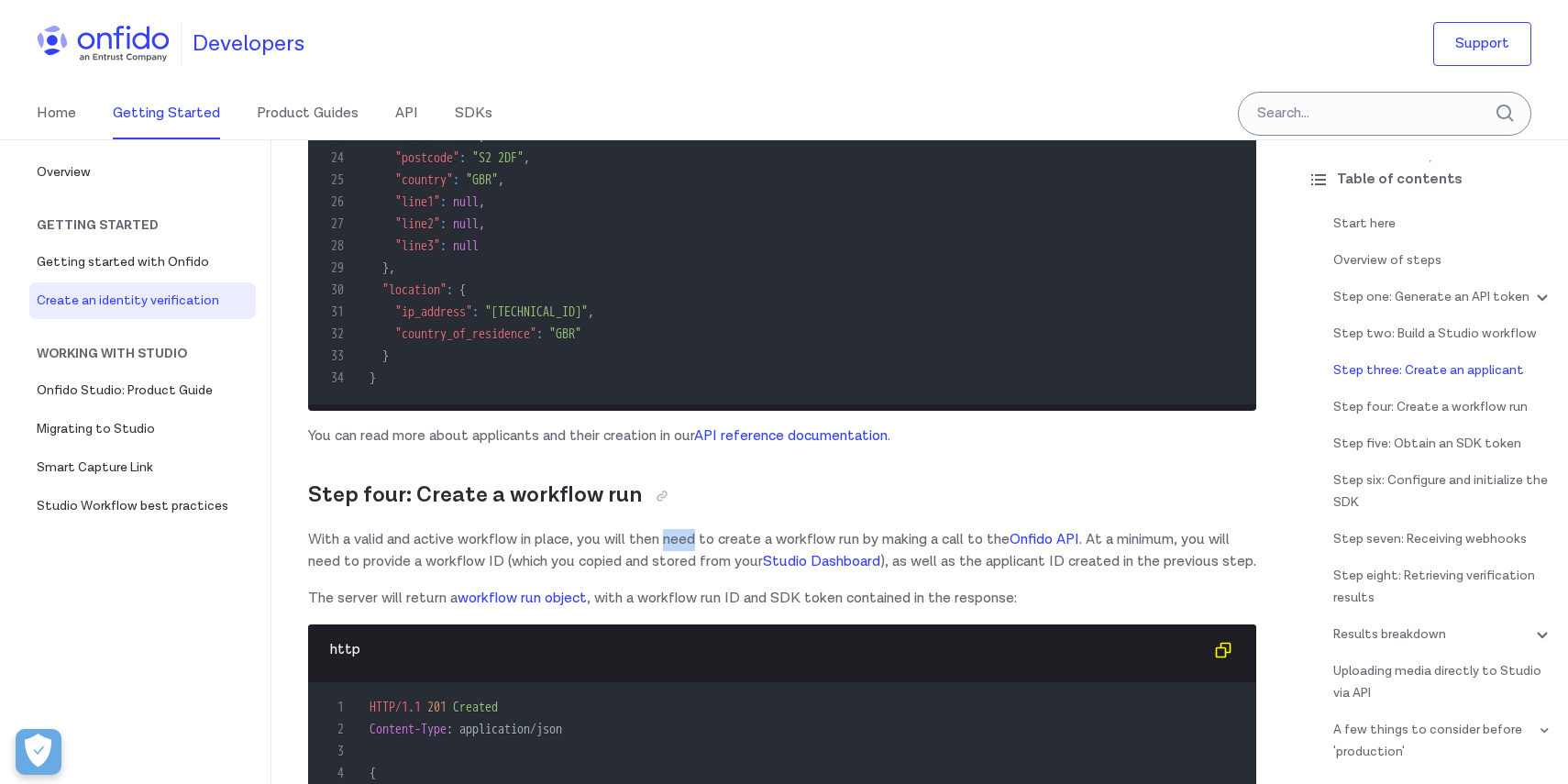 click on "With a valid and active workflow in place, you will then need to create a workflow run by making a call to the  Onfido API . At a minimum, you will need to provide a workflow ID (which you copied and stored from your  Studio Dashboard ), as well as the applicant ID created in the previous step." at bounding box center [782, 551] 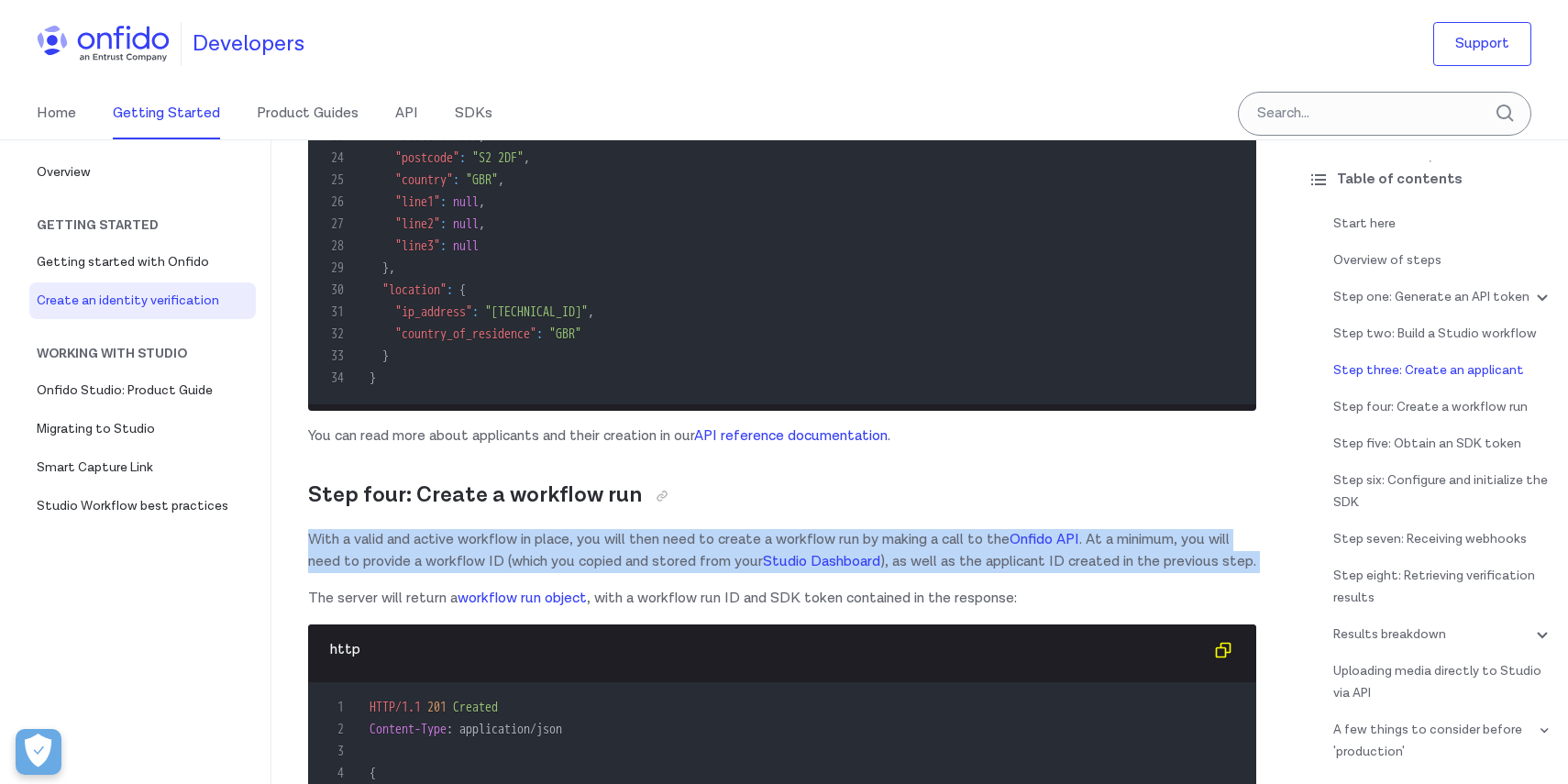 click on "With a valid and active workflow in place, you will then need to create a workflow run by making a call to the  Onfido API . At a minimum, you will need to provide a workflow ID (which you copied and stored from your  Studio Dashboard ), as well as the applicant ID created in the previous step." at bounding box center [782, 551] 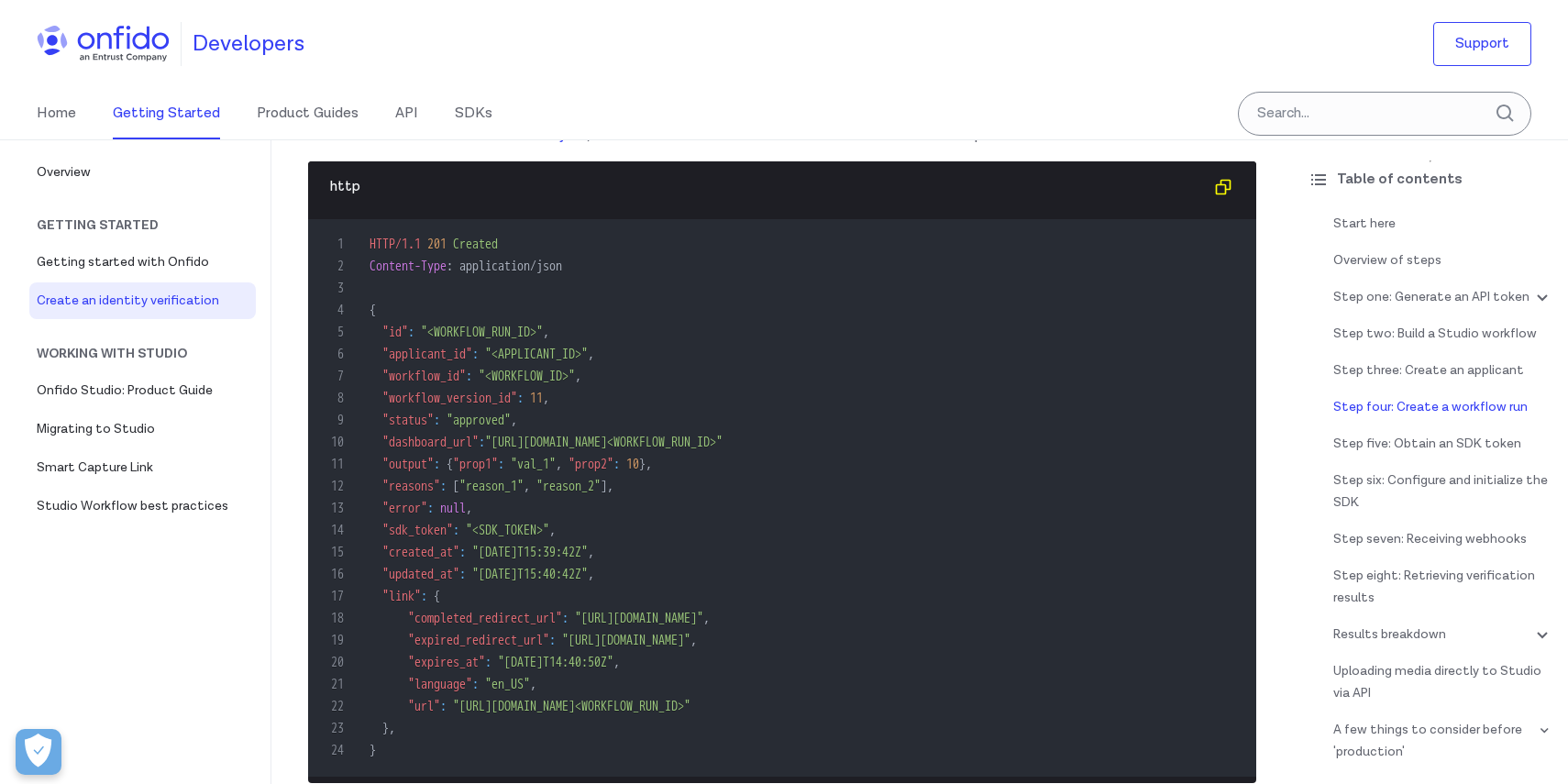 scroll, scrollTop: 5041, scrollLeft: 0, axis: vertical 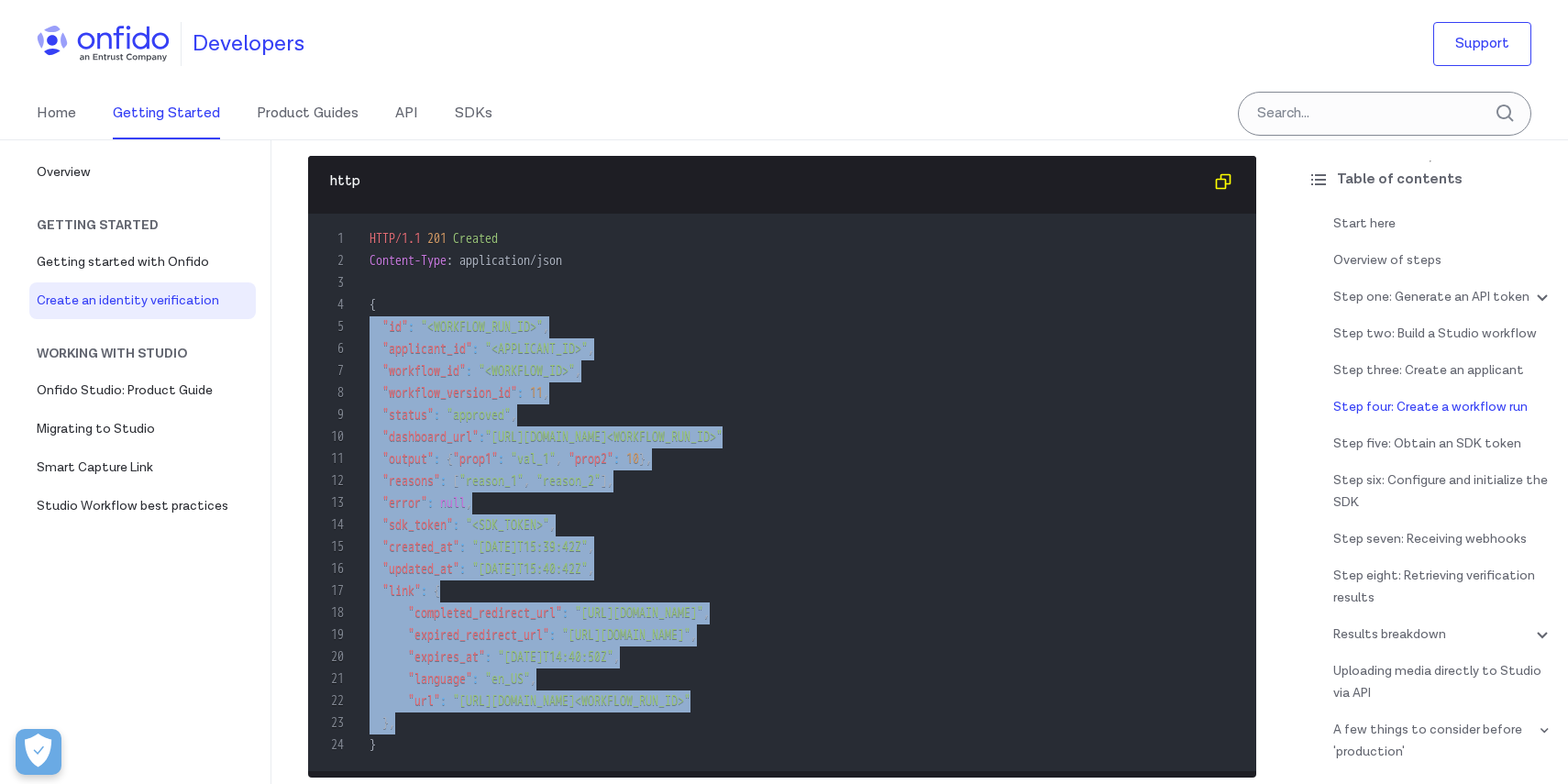 drag, startPoint x: 778, startPoint y: 317, endPoint x: 766, endPoint y: 748, distance: 431.16702 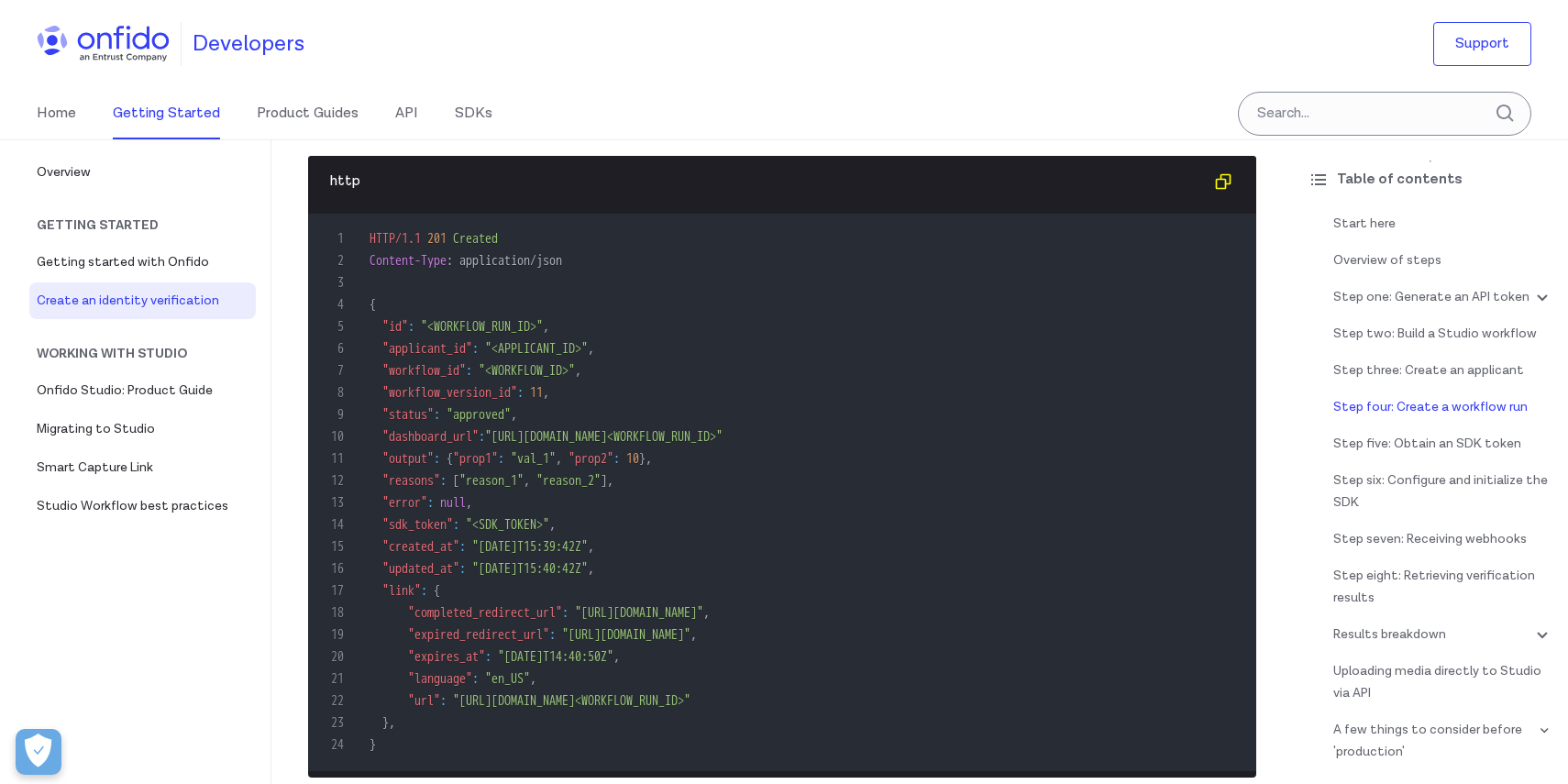 click on "The server will return a  workflow run object , with a workflow run ID and SDK token contained in the response:" at bounding box center (782, 130) 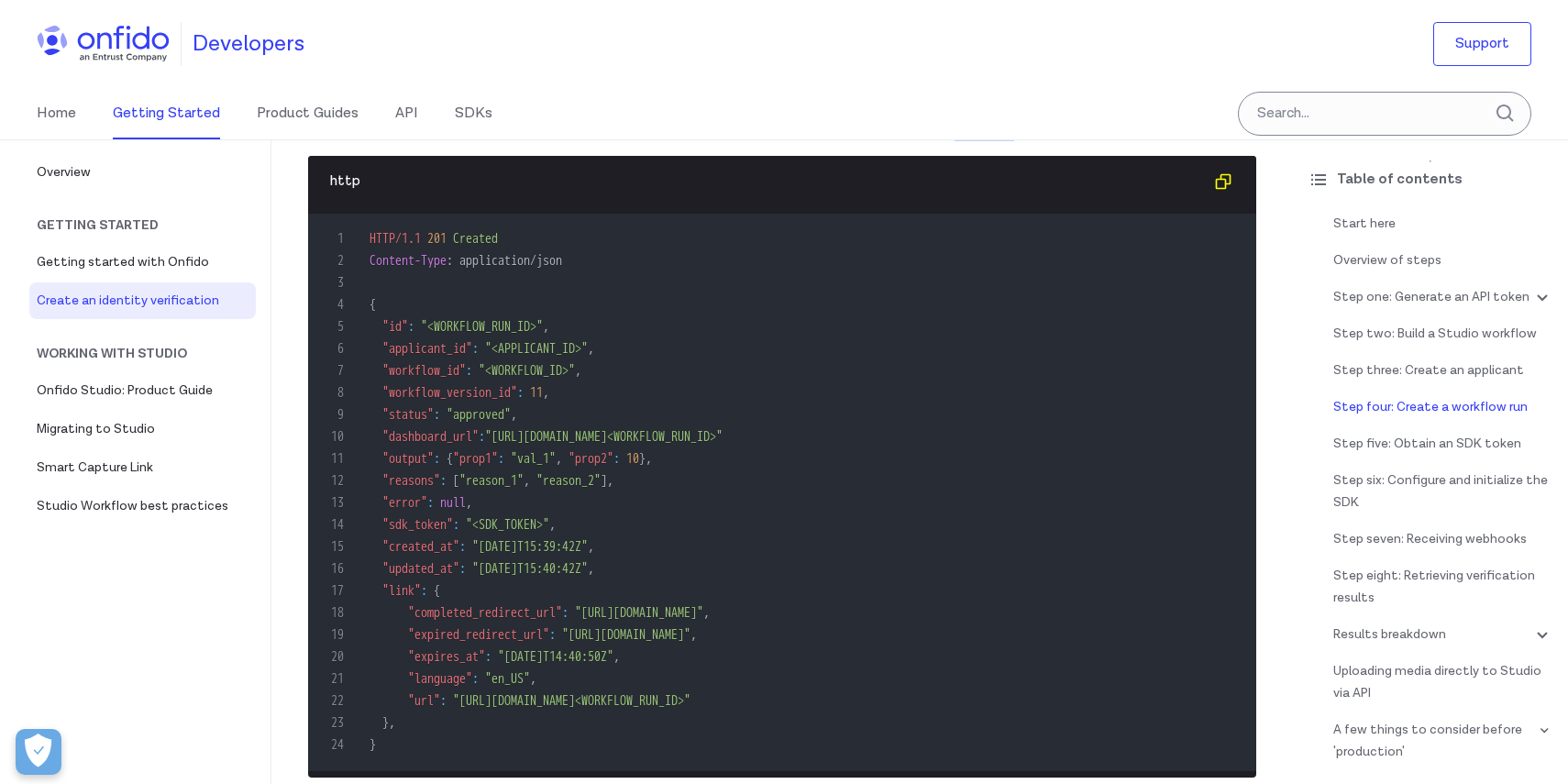 click on "The server will return a  workflow run object , with a workflow run ID and SDK token contained in the response:" at bounding box center (782, 130) 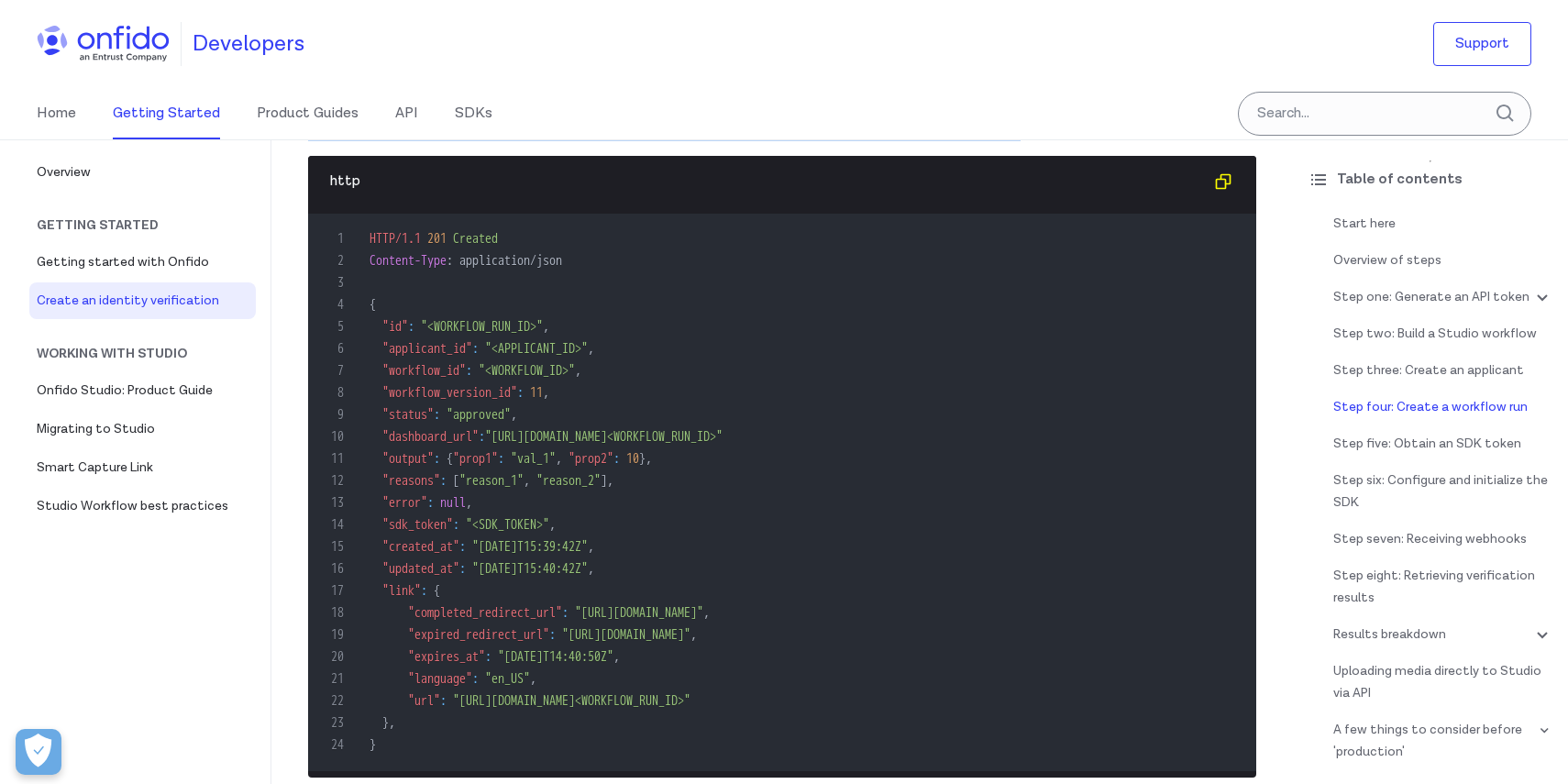 click on "The server will return a  workflow run object , with a workflow run ID and SDK token contained in the response:" at bounding box center [782, 130] 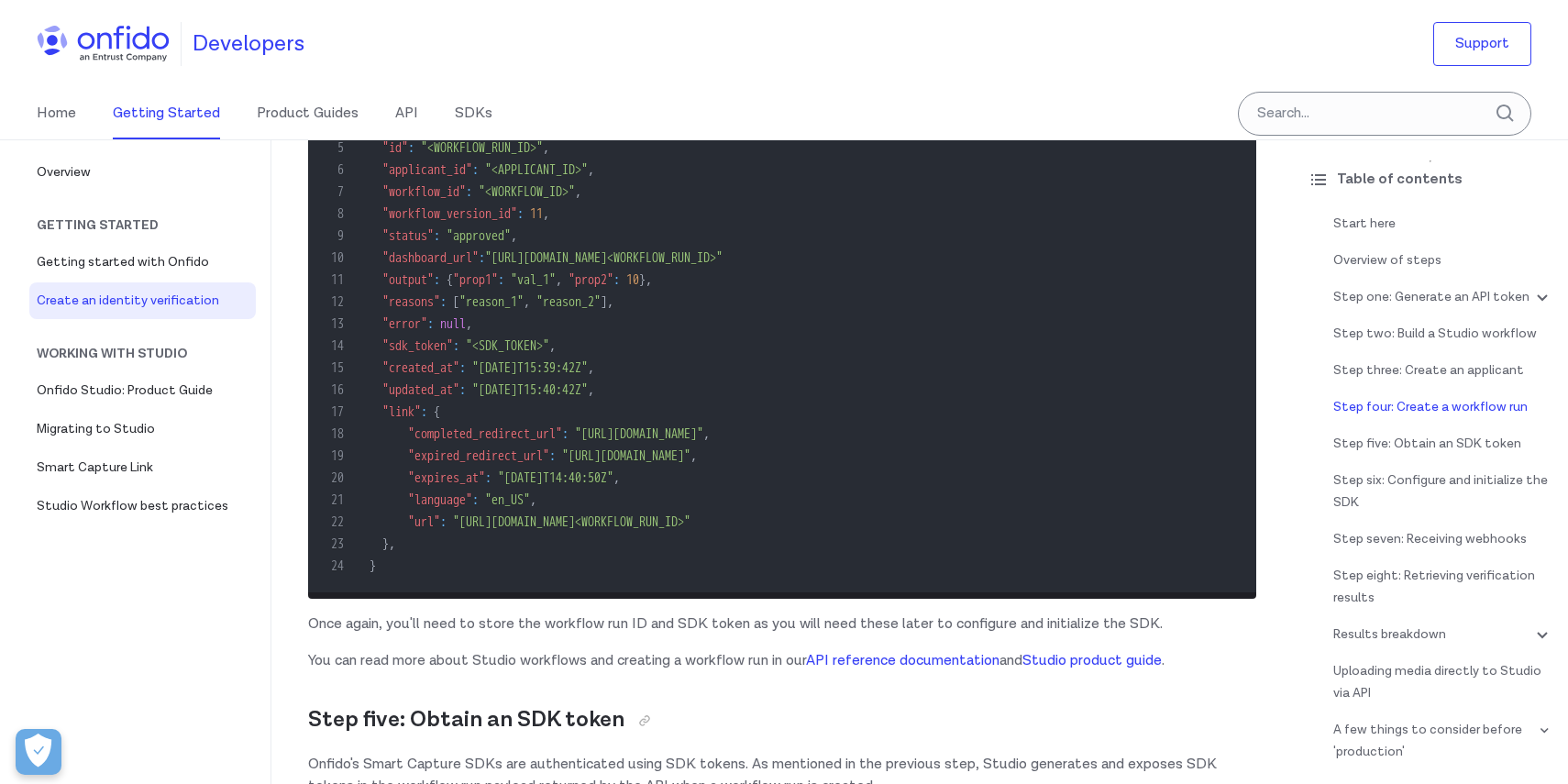 scroll, scrollTop: 5167, scrollLeft: 0, axis: vertical 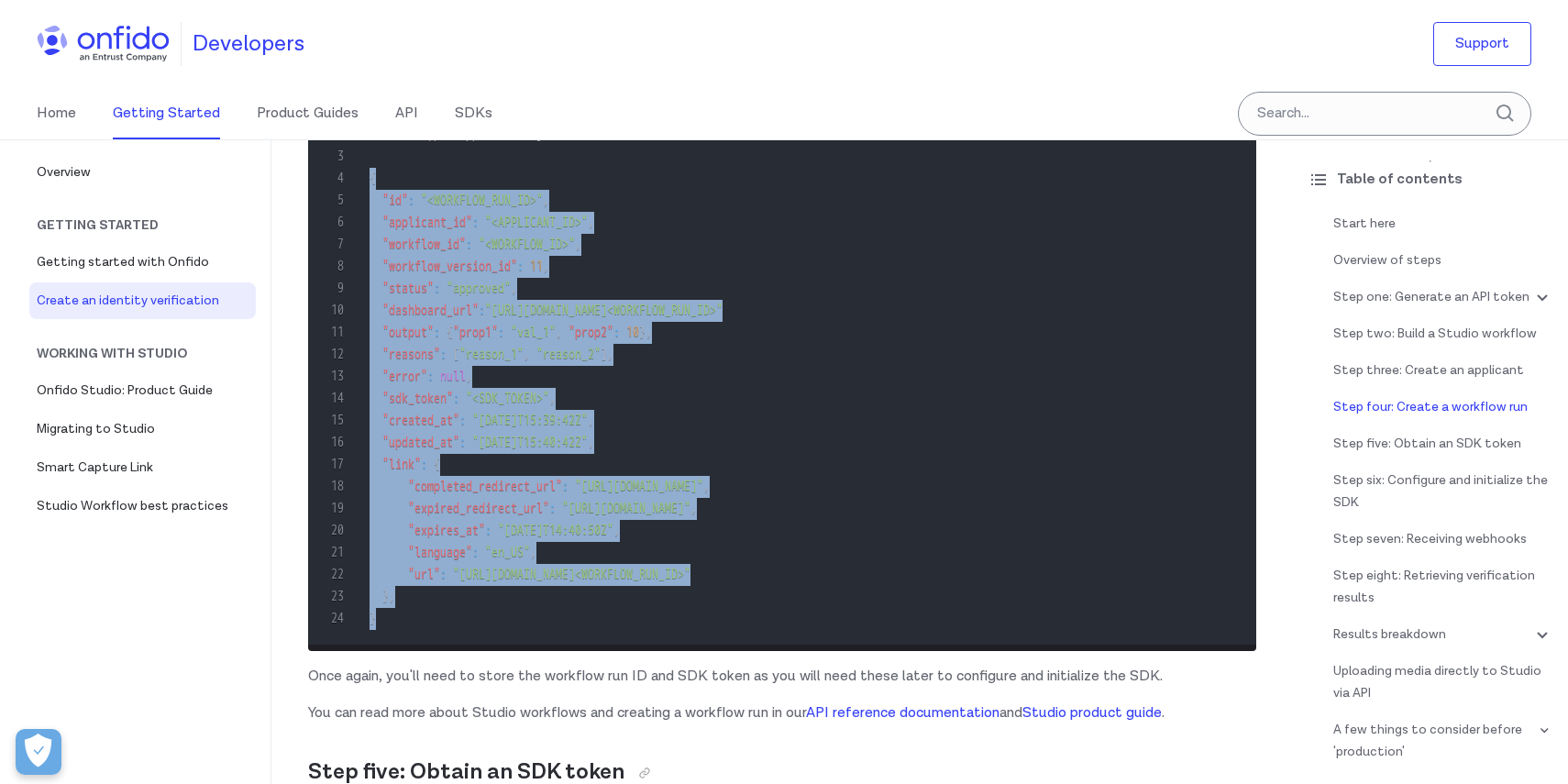 drag, startPoint x: 776, startPoint y: 208, endPoint x: 741, endPoint y: 644, distance: 437.40256 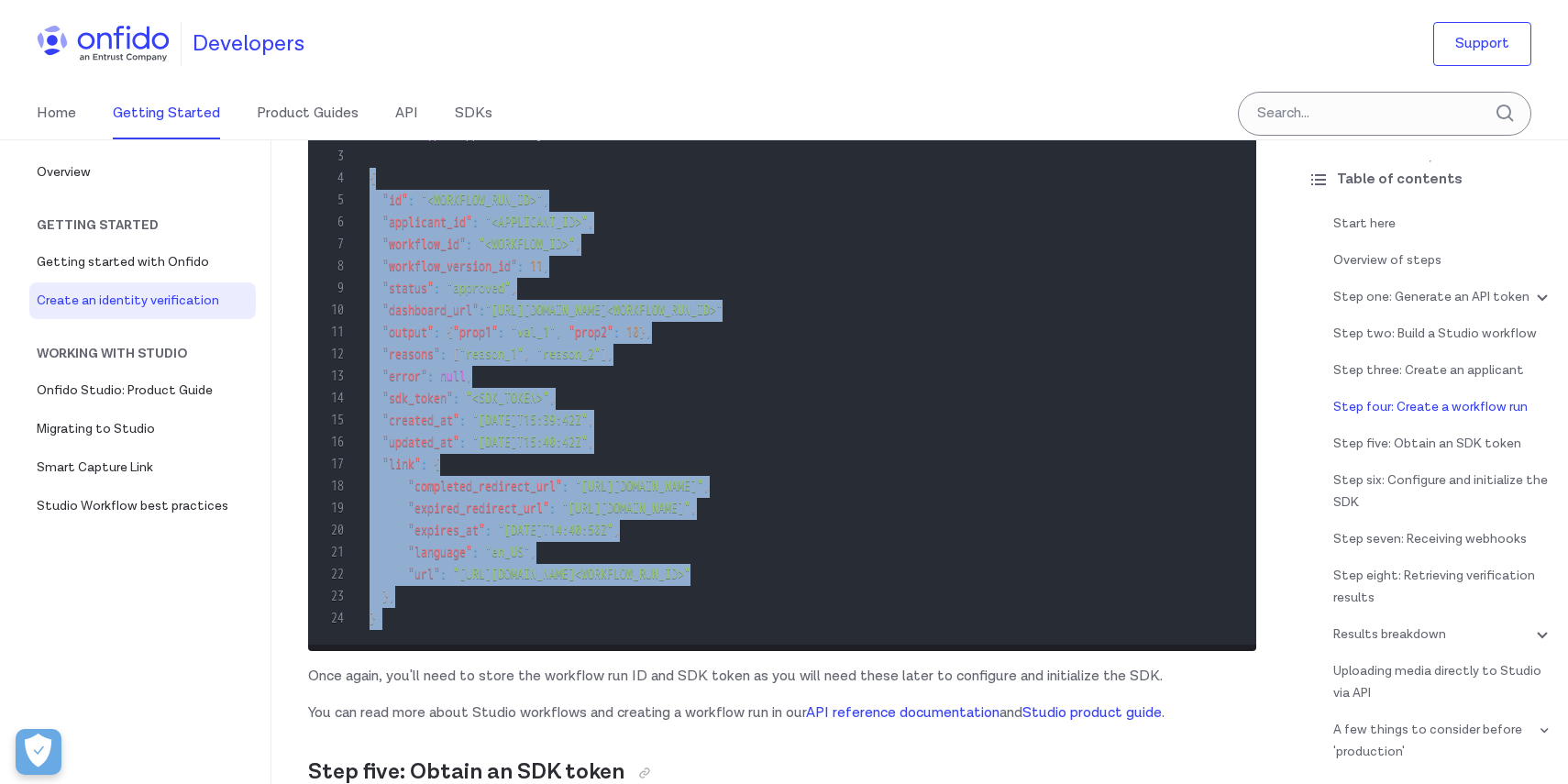 drag, startPoint x: 741, startPoint y: 644, endPoint x: 773, endPoint y: 179, distance: 466.09977 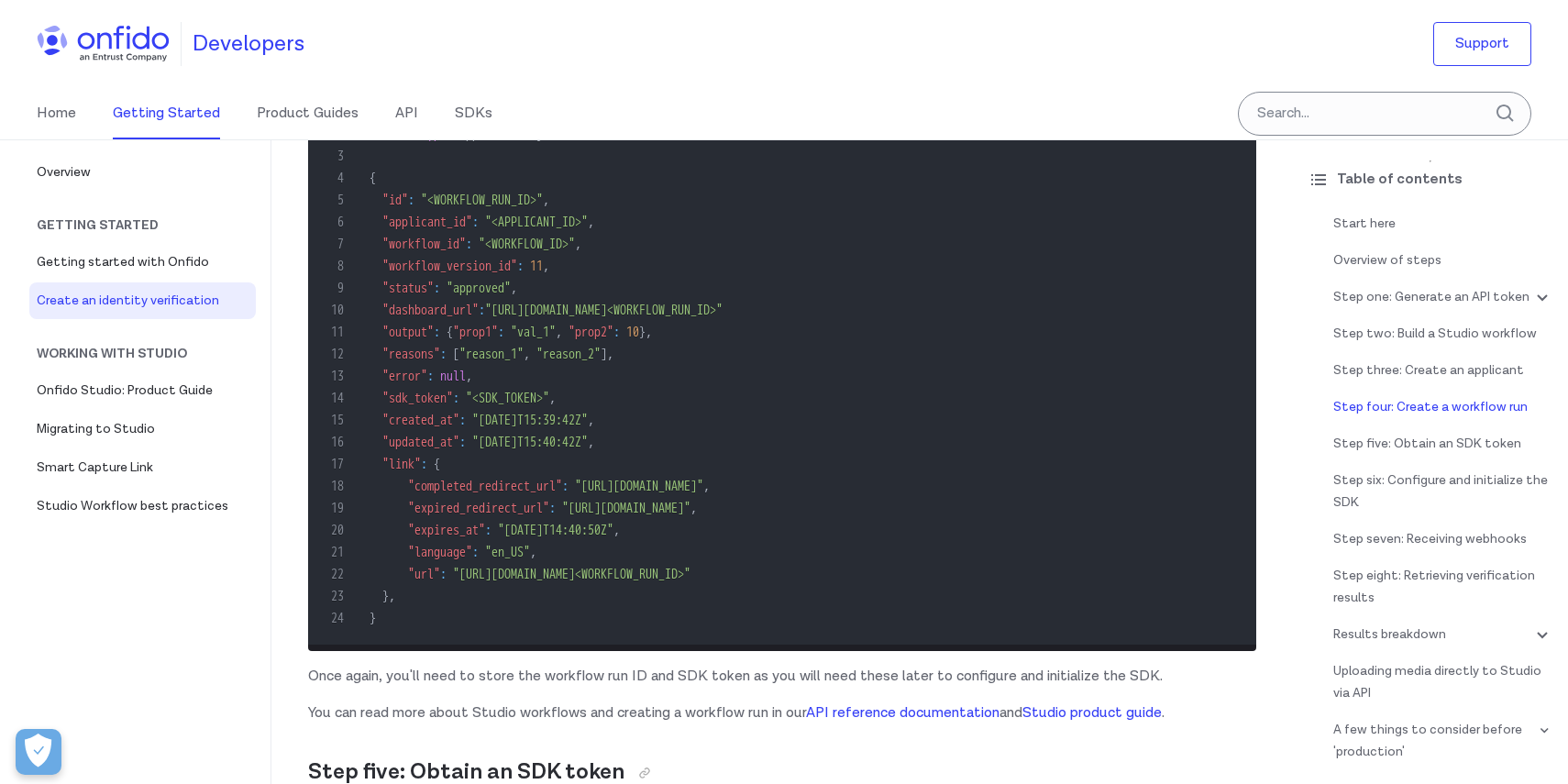click on "3" at bounding box center [773, 157] 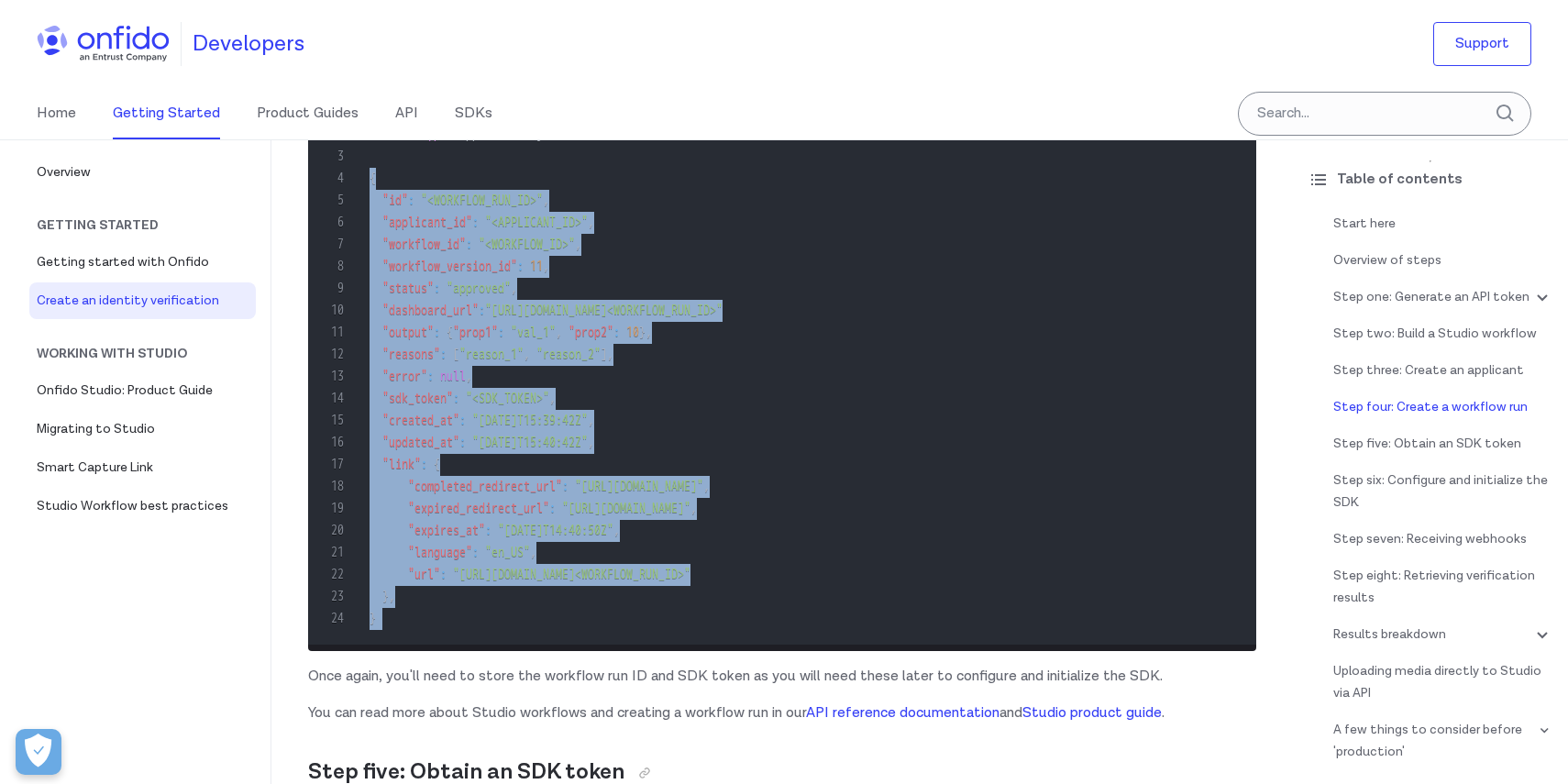 drag, startPoint x: 773, startPoint y: 178, endPoint x: 708, endPoint y: 636, distance: 462.58945 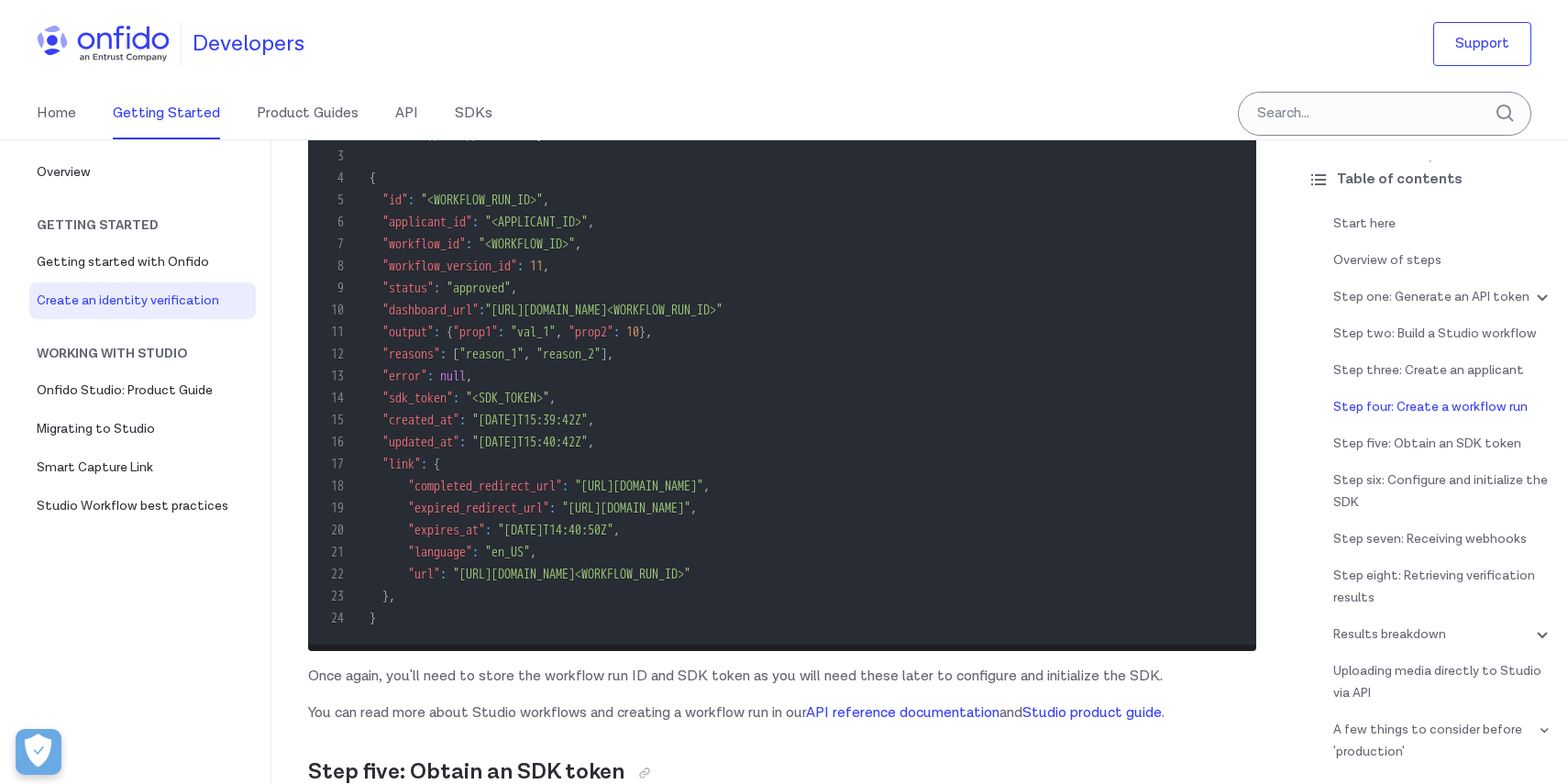 click on "3" at bounding box center (773, 157) 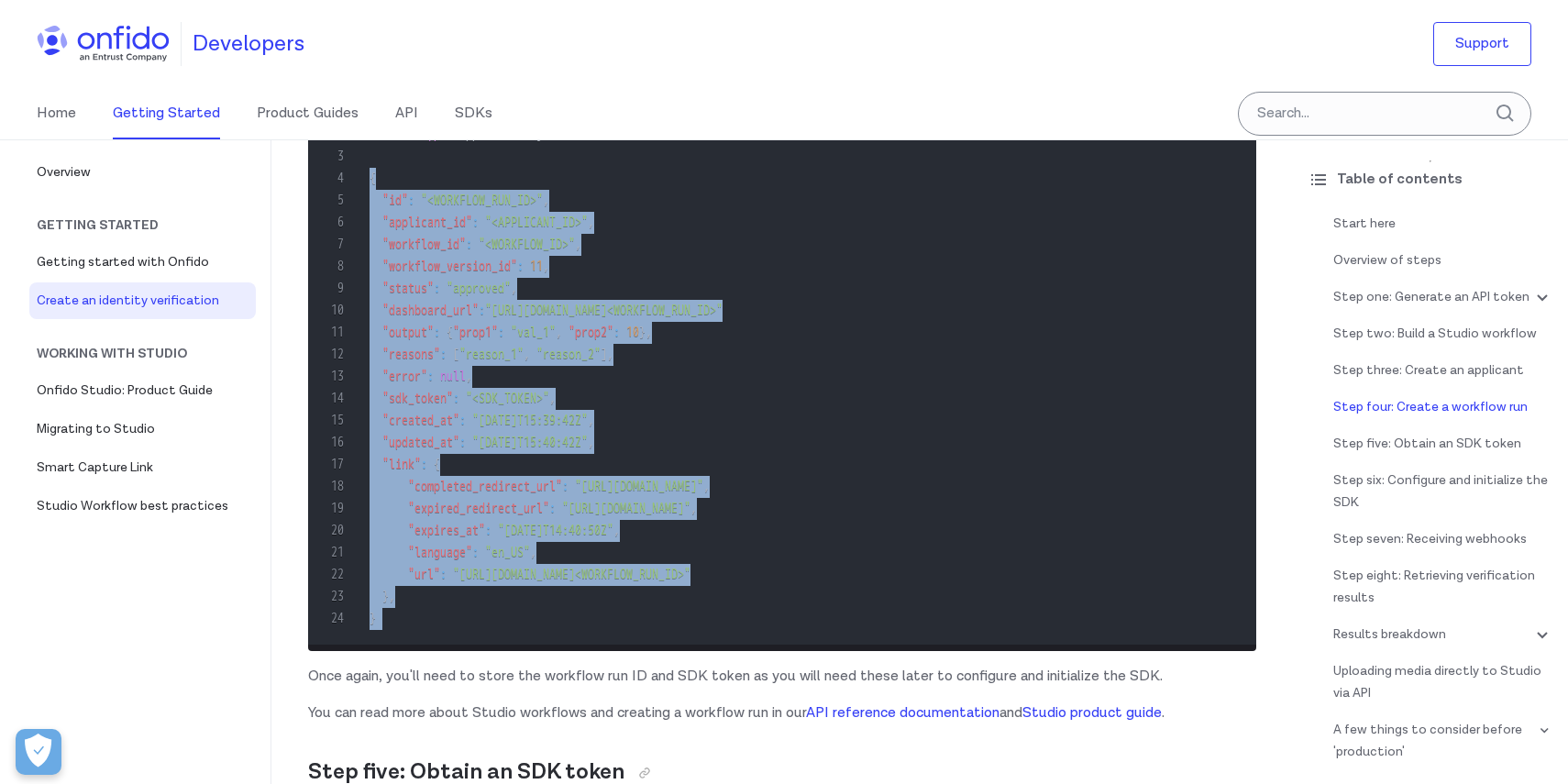 drag, startPoint x: 731, startPoint y: 180, endPoint x: 646, endPoint y: 644, distance: 471.72132 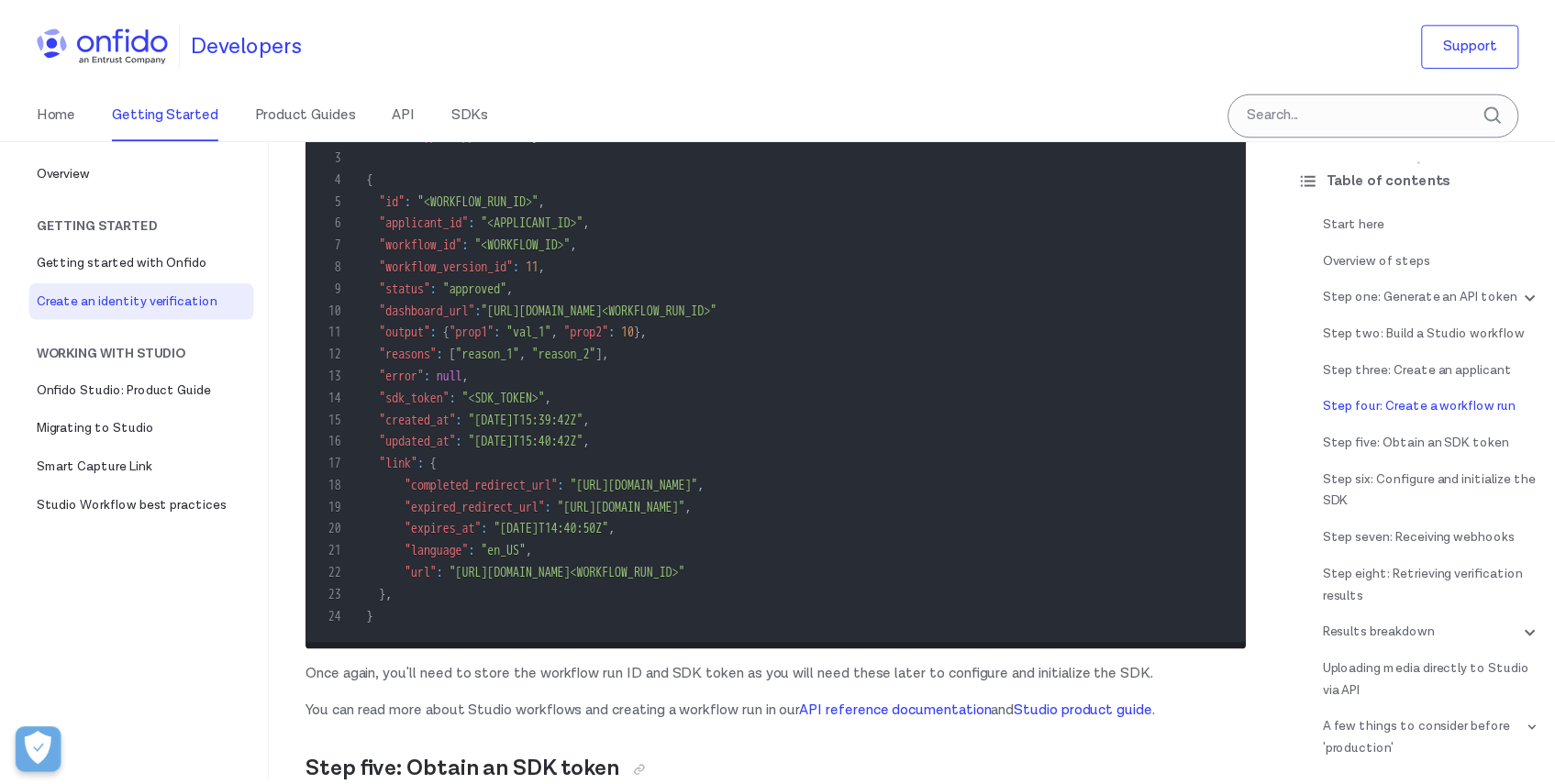 scroll, scrollTop: 5144, scrollLeft: 0, axis: vertical 